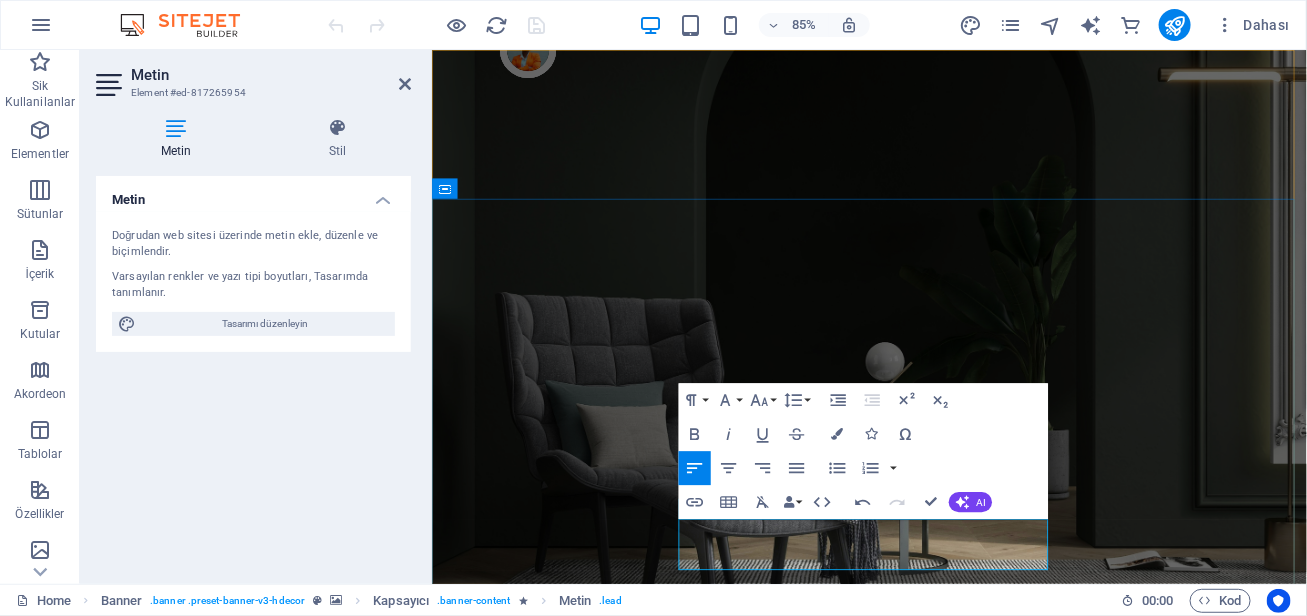 scroll, scrollTop: 0, scrollLeft: 0, axis: both 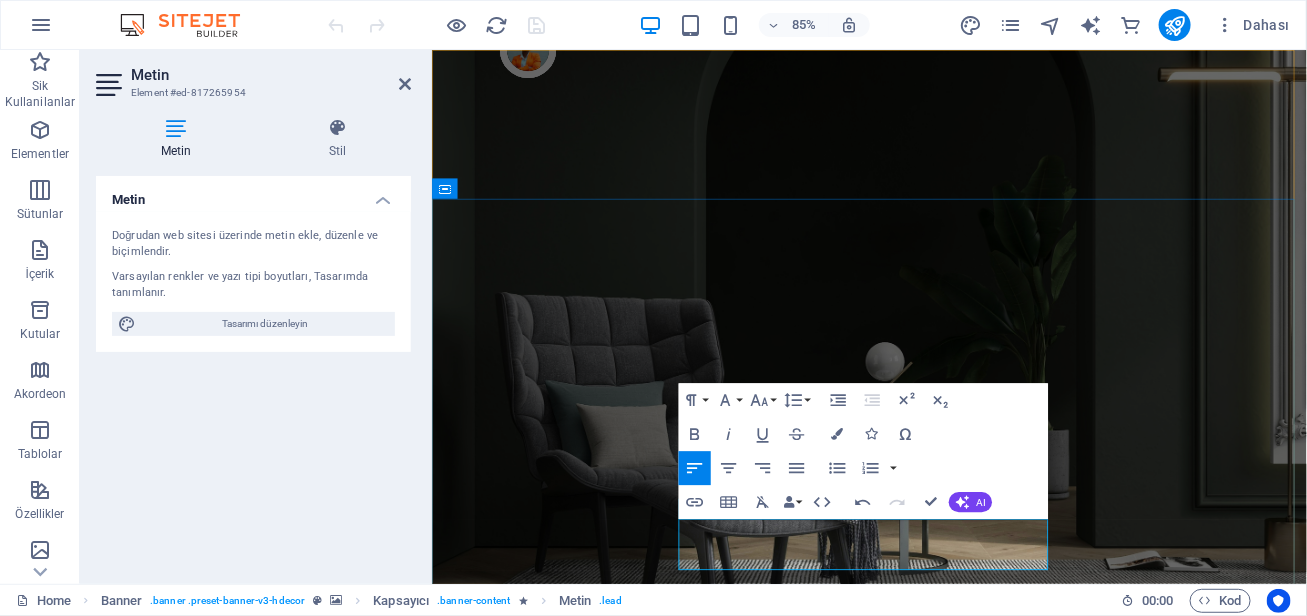 type 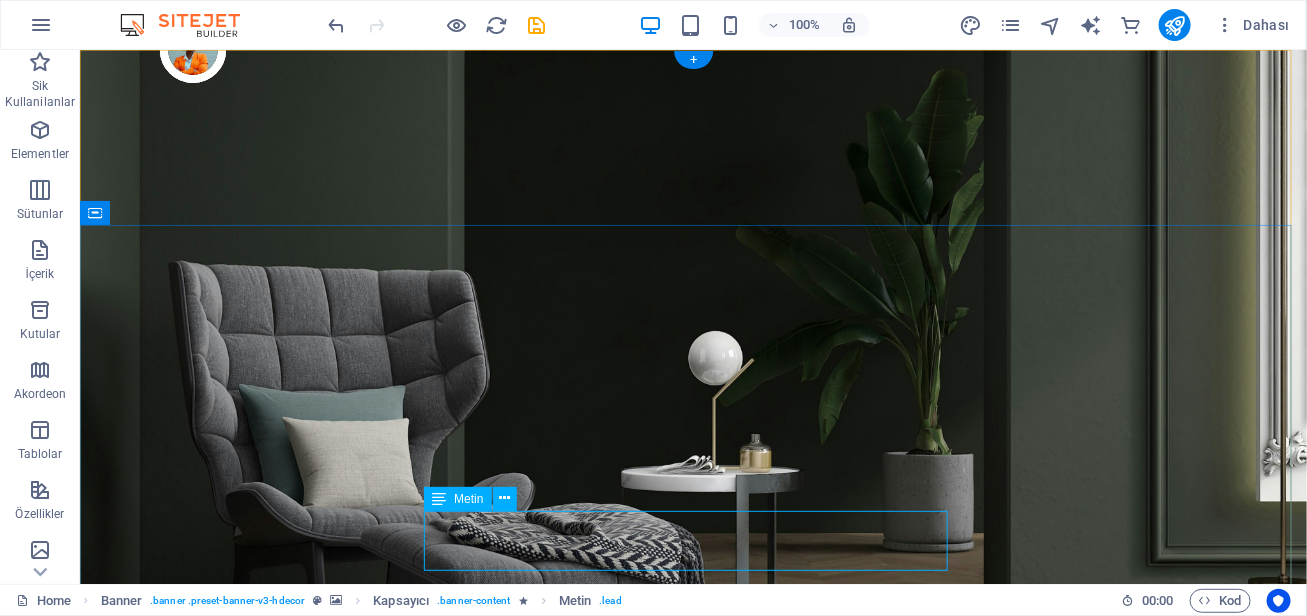 click on "Oturma Grupları, Kanepe, Koltuk Takımları, Köşe Takımları, Sandalye, Şark Köşeleri" at bounding box center (692, 1214) 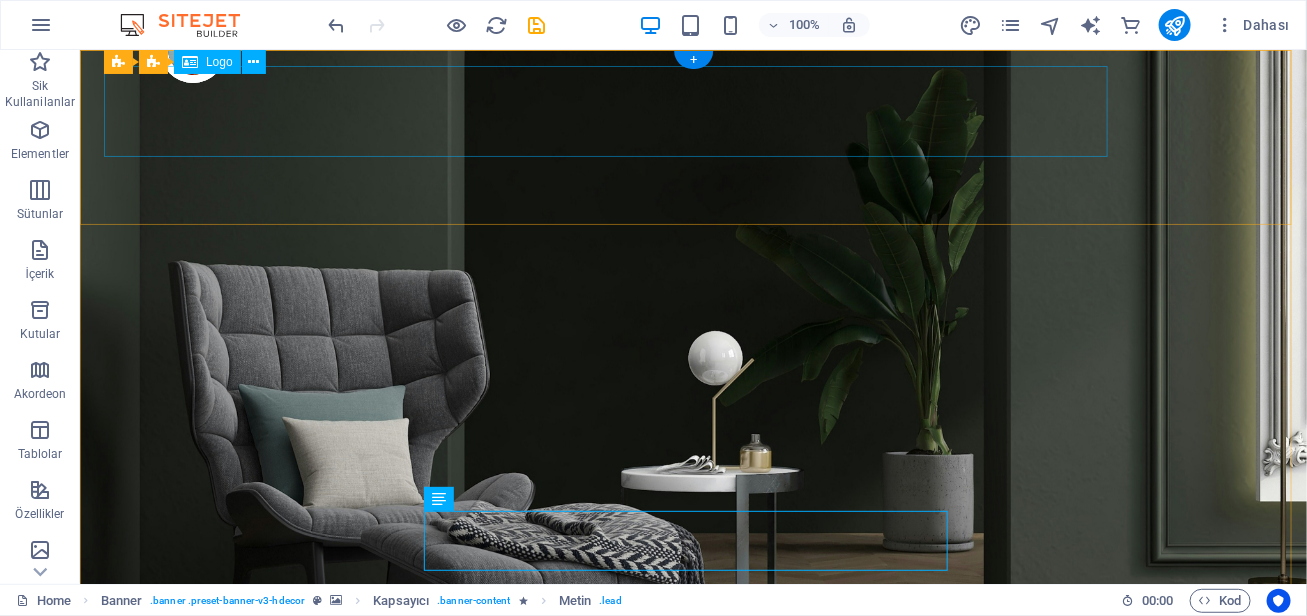 click on "Büyükbayram Koltuk Döşeme" at bounding box center [692, 751] 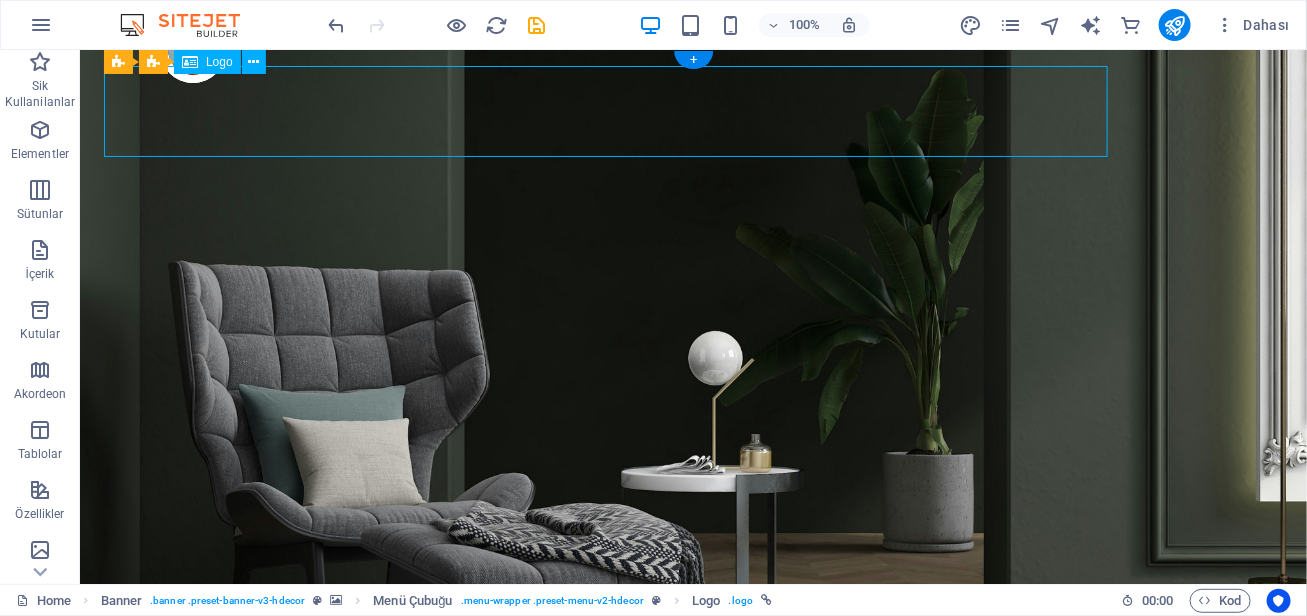 click on "Büyükbayram Koltuk Döşeme" at bounding box center (692, 751) 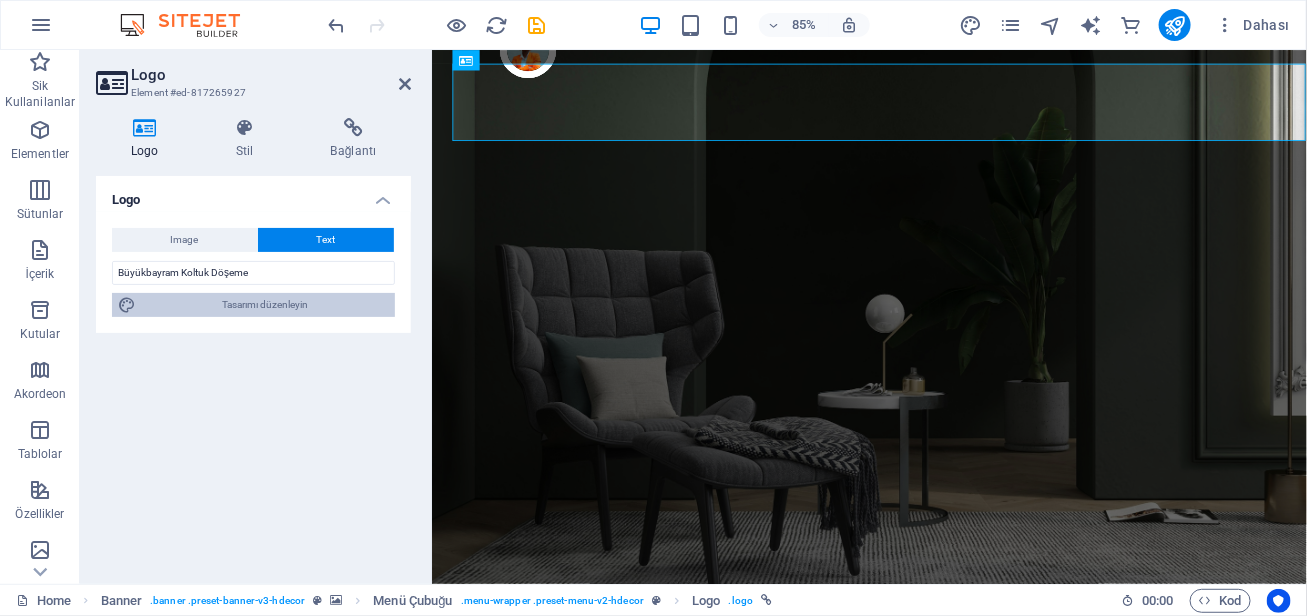 click on "Tasarımı düzenleyin" at bounding box center (265, 305) 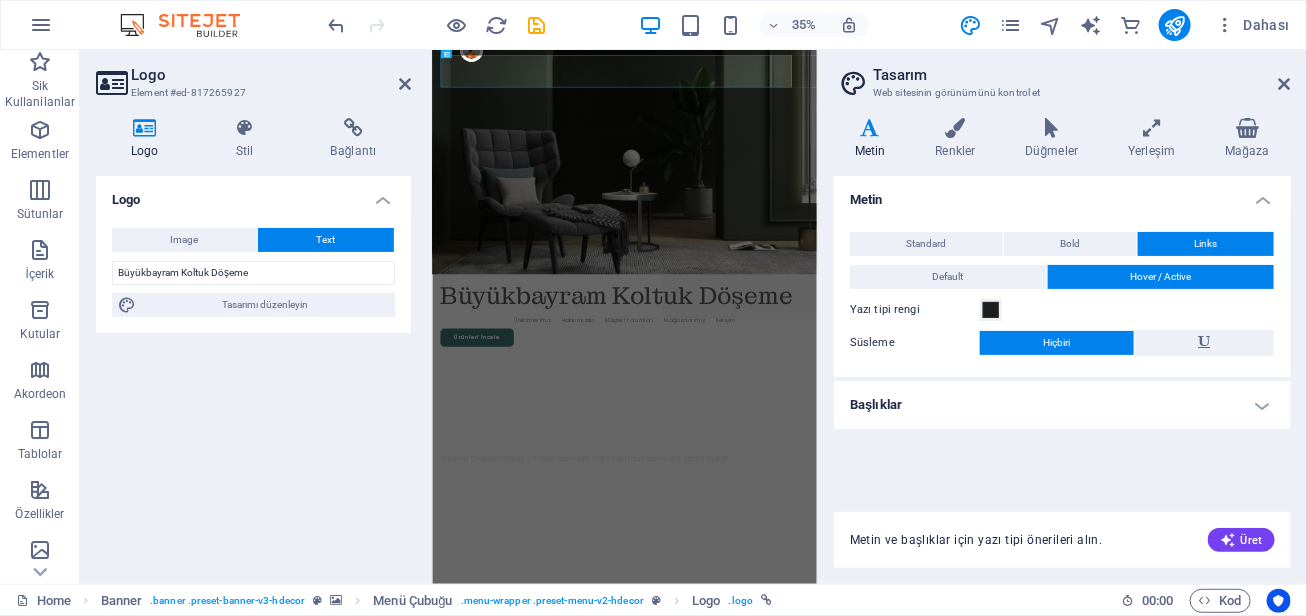 click on "Başlıklar" at bounding box center [1062, 405] 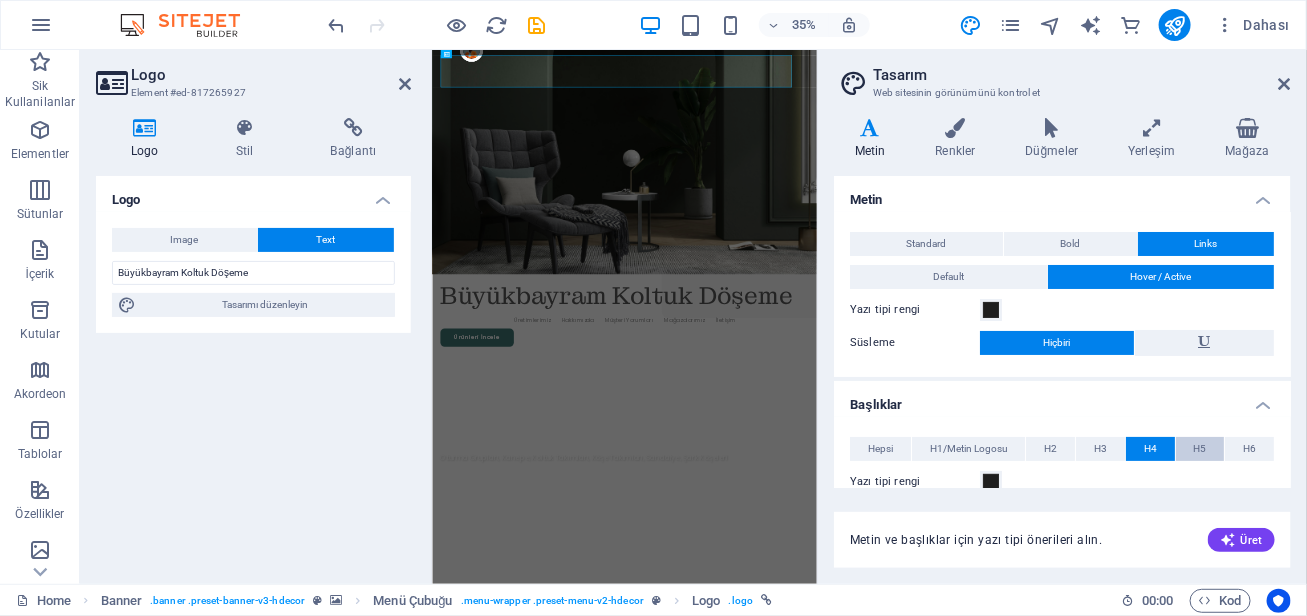 click on "H5" at bounding box center (1200, 449) 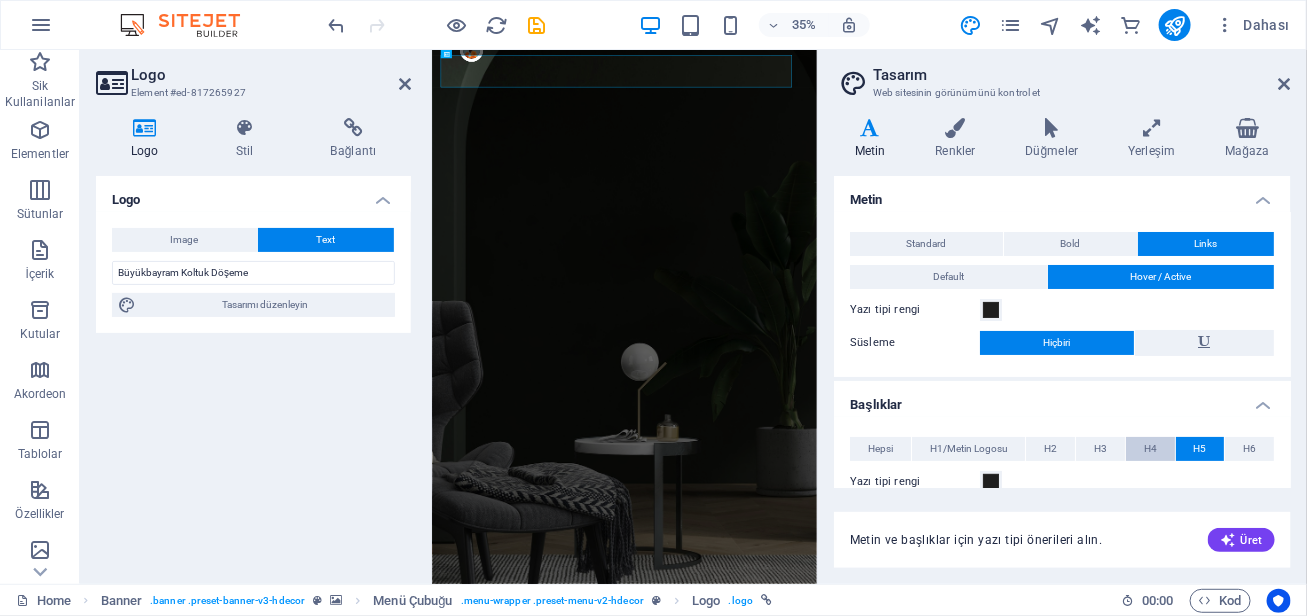 click on "H4" at bounding box center (1150, 449) 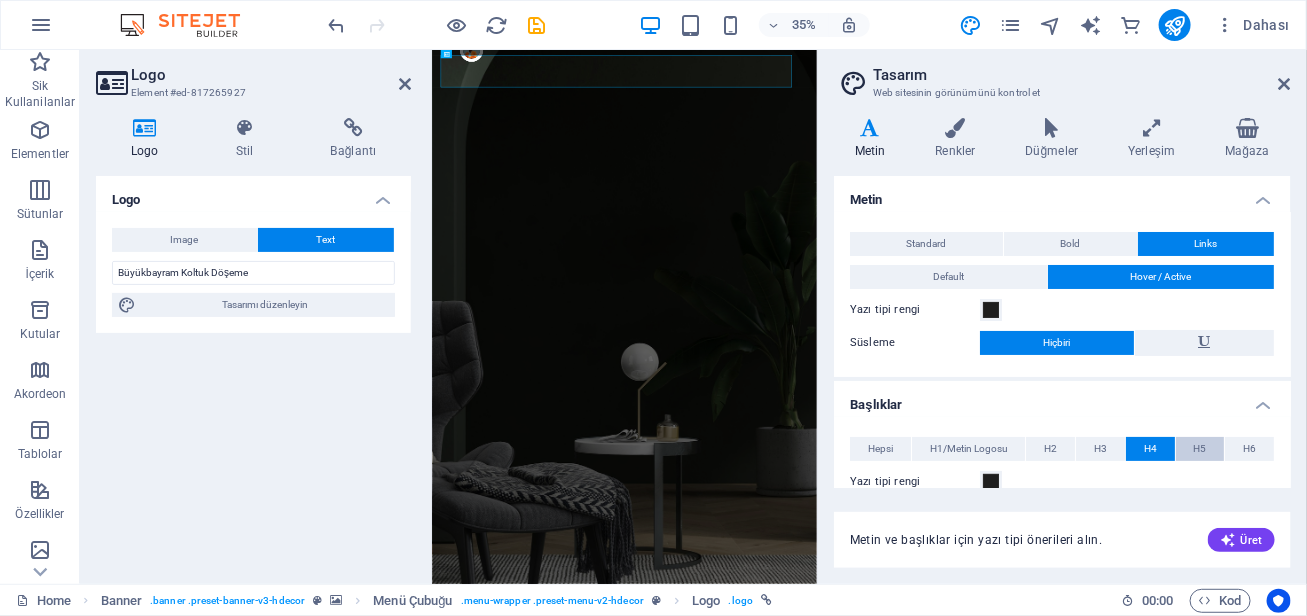 click on "H5" at bounding box center (1199, 449) 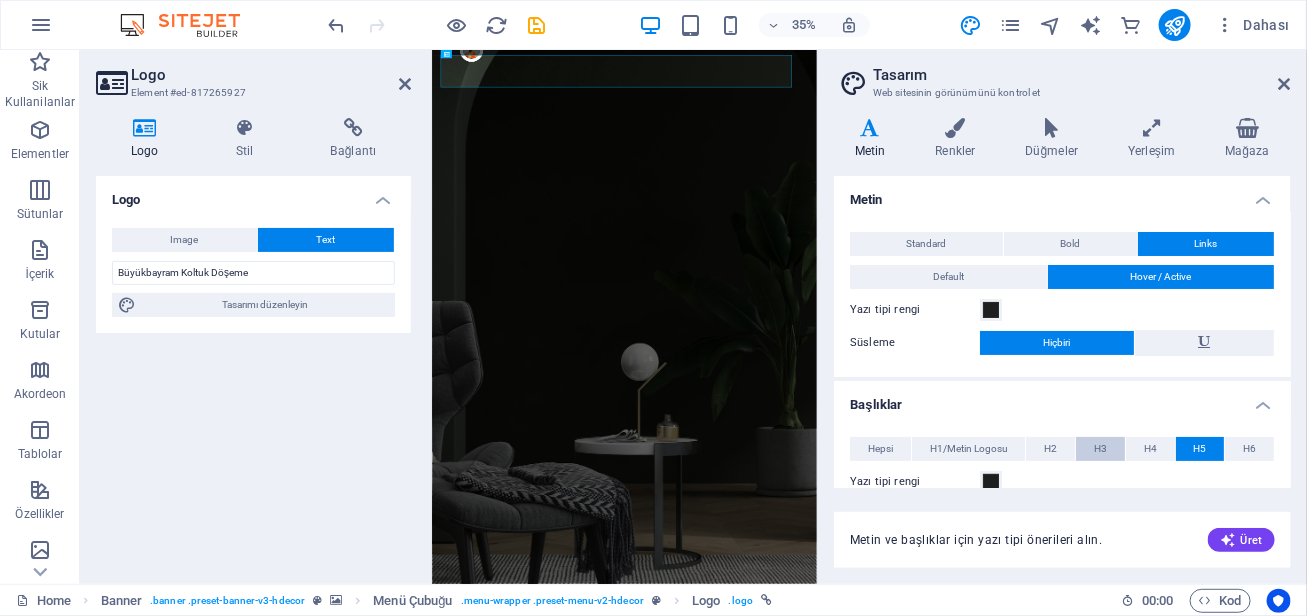 scroll, scrollTop: 362, scrollLeft: 0, axis: vertical 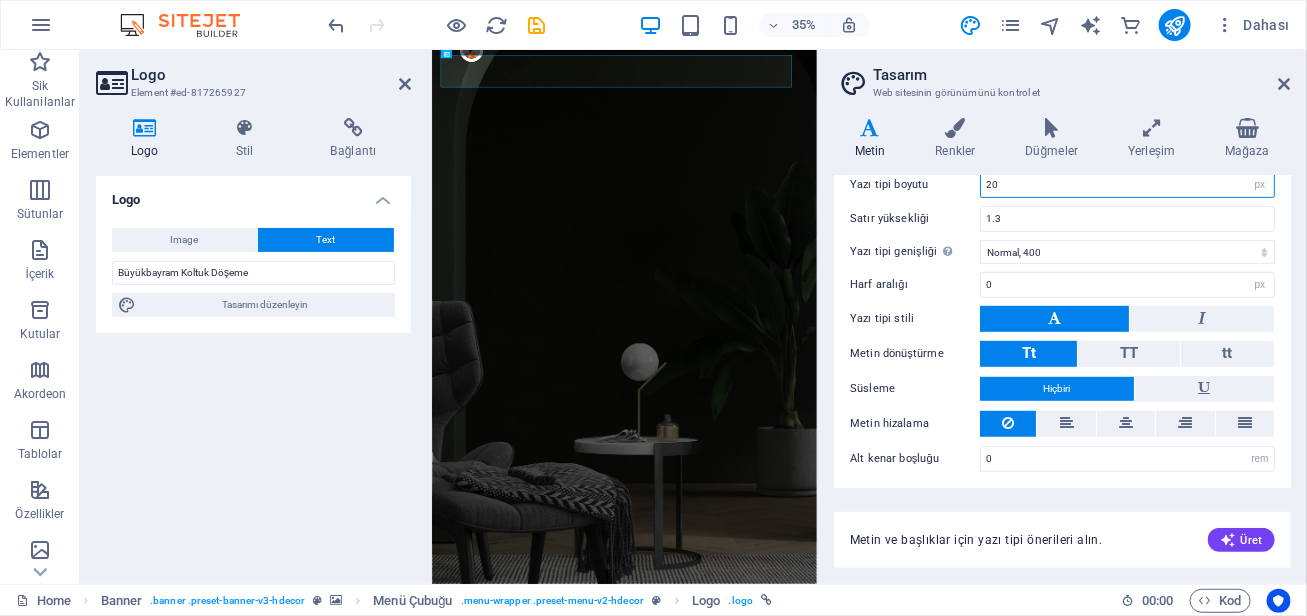 click on "20" at bounding box center [1127, 185] 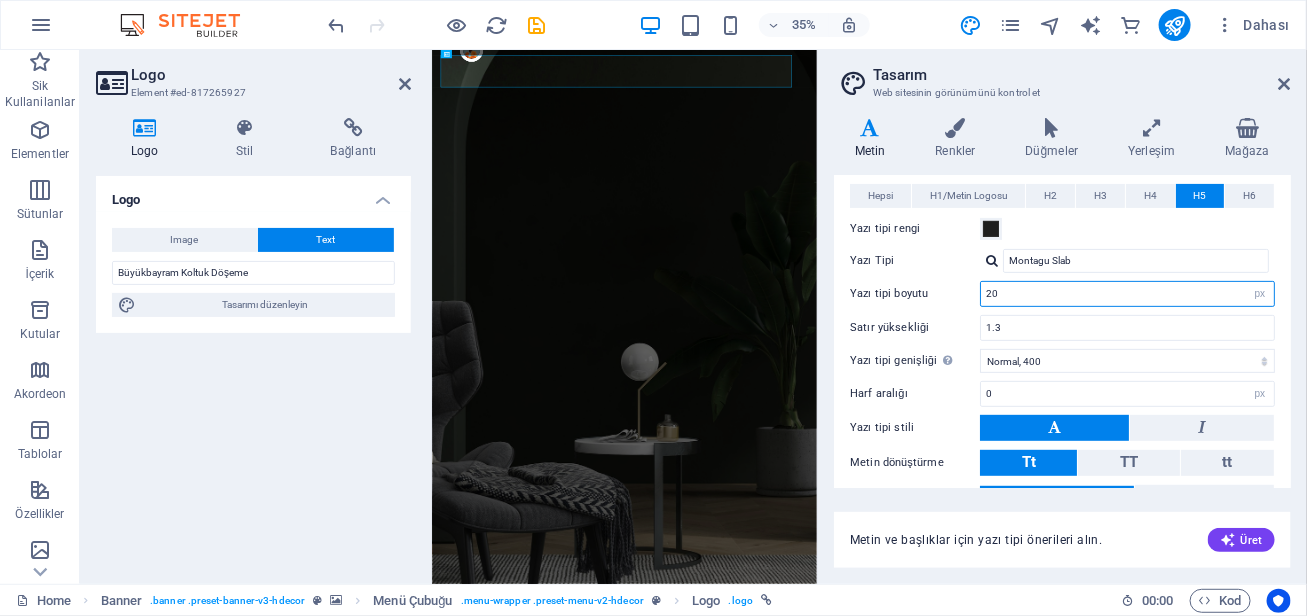 drag, startPoint x: 1037, startPoint y: 181, endPoint x: 925, endPoint y: 171, distance: 112.44554 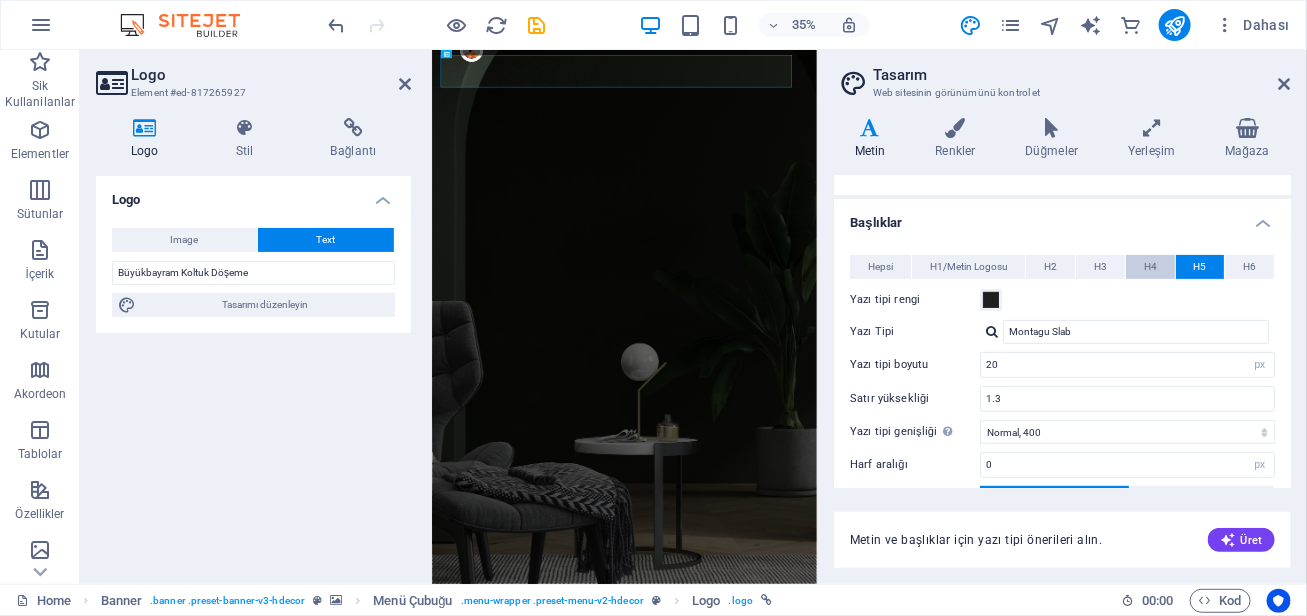 click on "H4" at bounding box center (1150, 267) 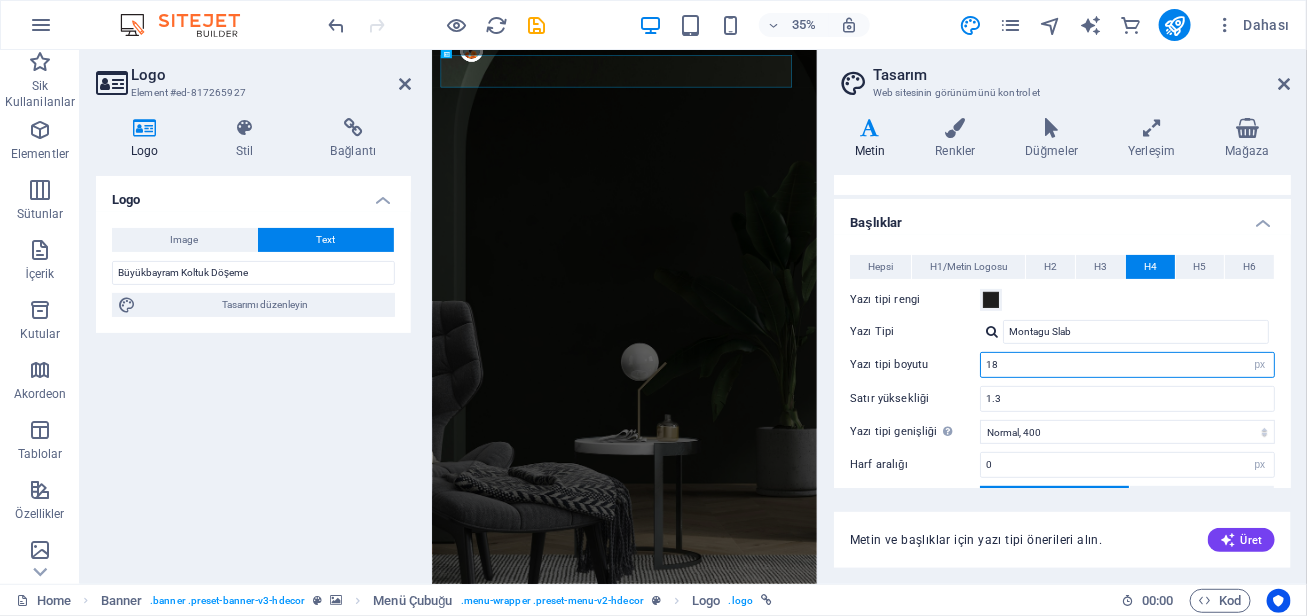 click on "18" at bounding box center (1127, 365) 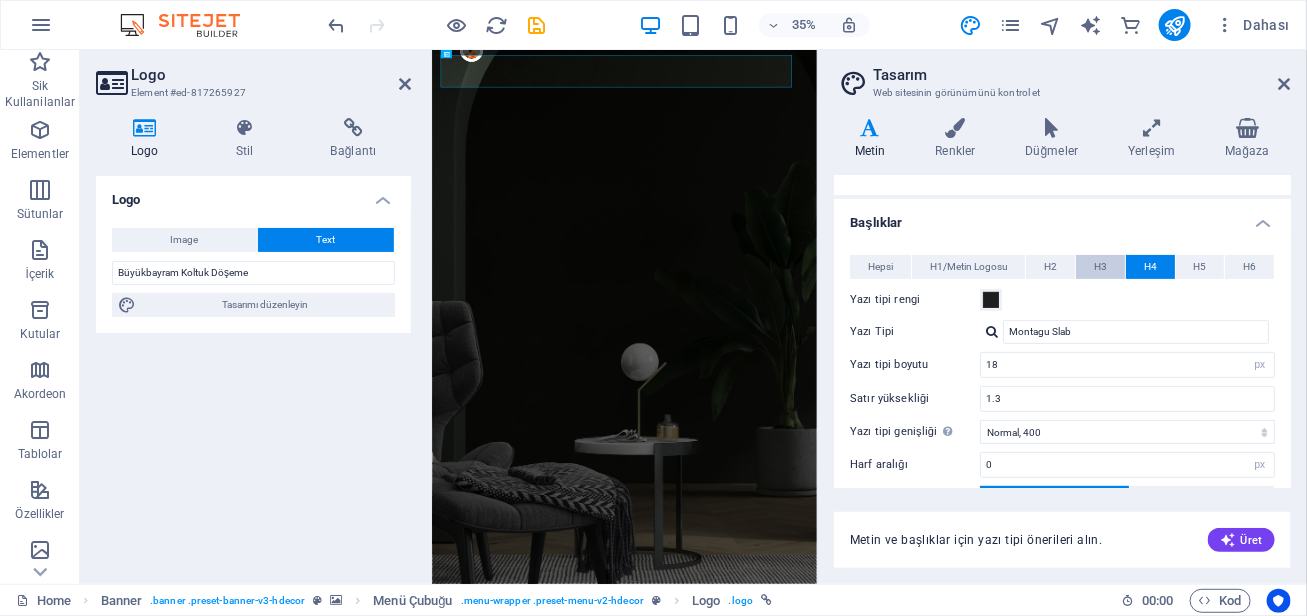 click on "H3" at bounding box center [1100, 267] 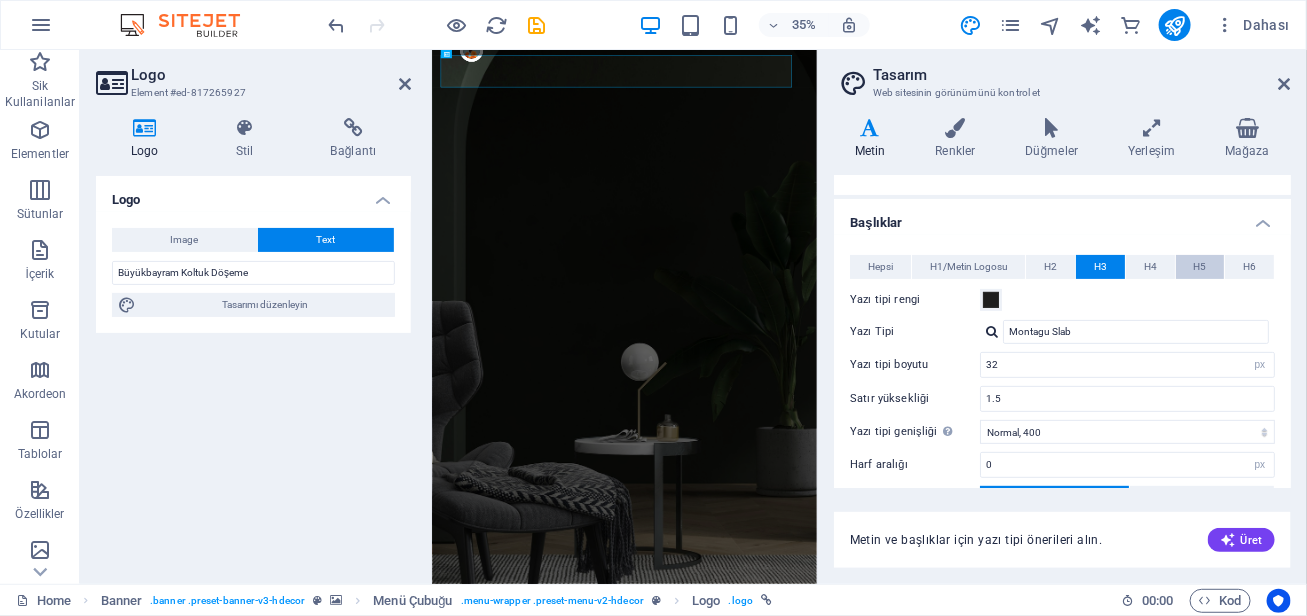 click on "H5" at bounding box center (1200, 267) 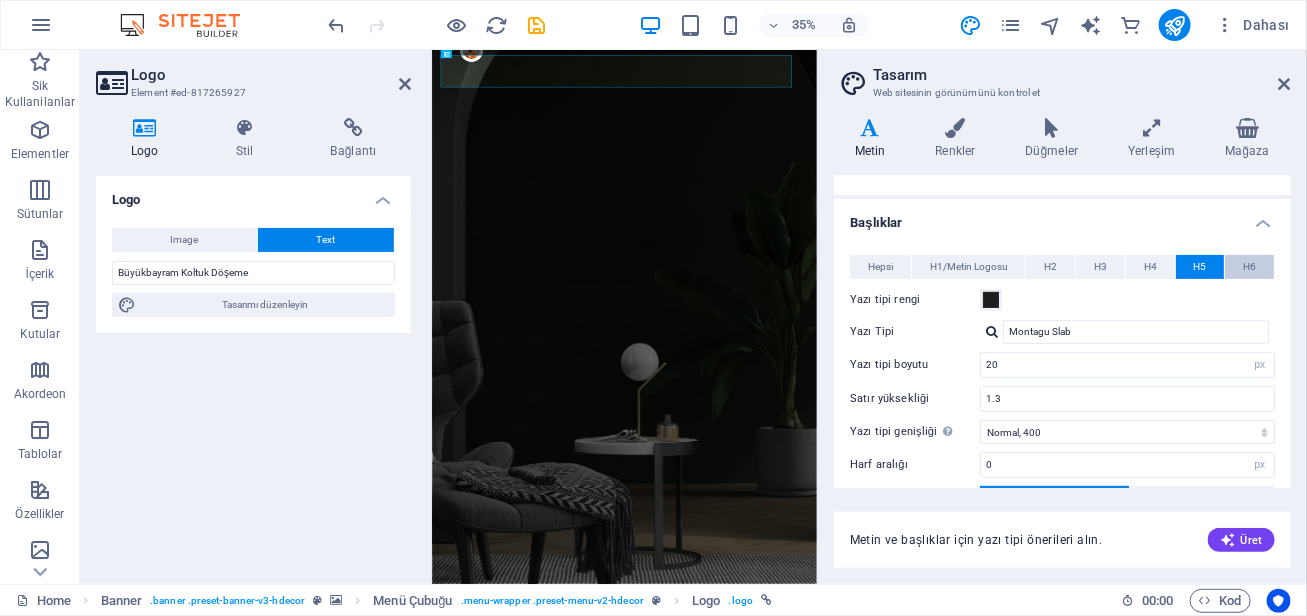 click on "H6" at bounding box center [1249, 267] 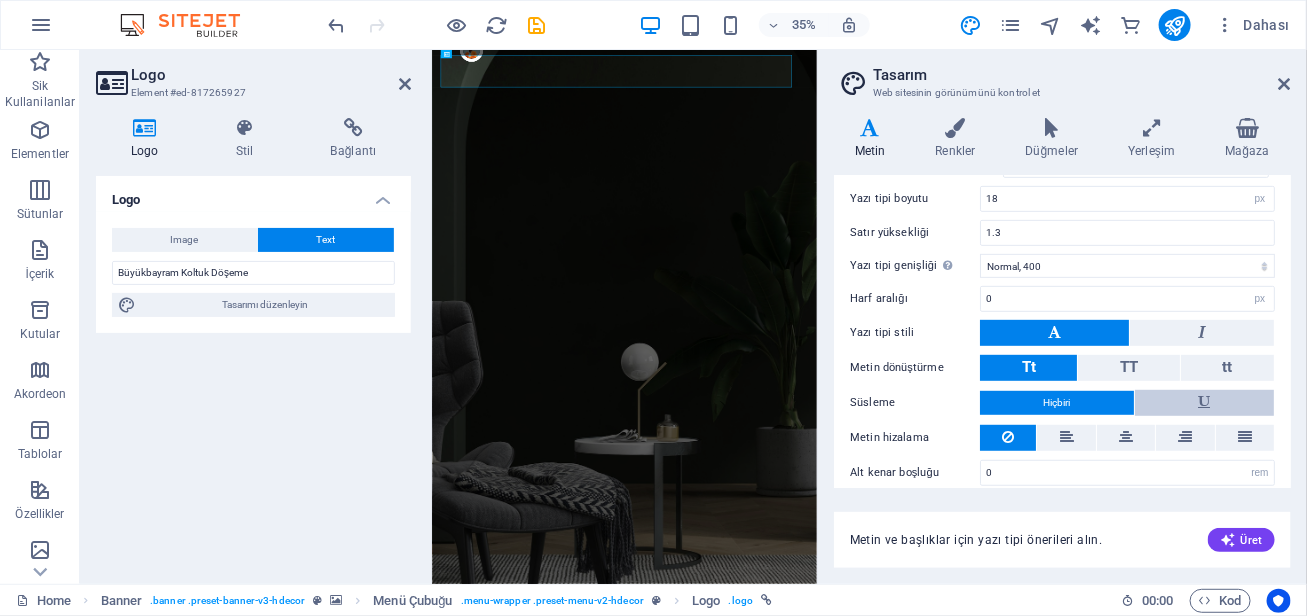 scroll, scrollTop: 362, scrollLeft: 0, axis: vertical 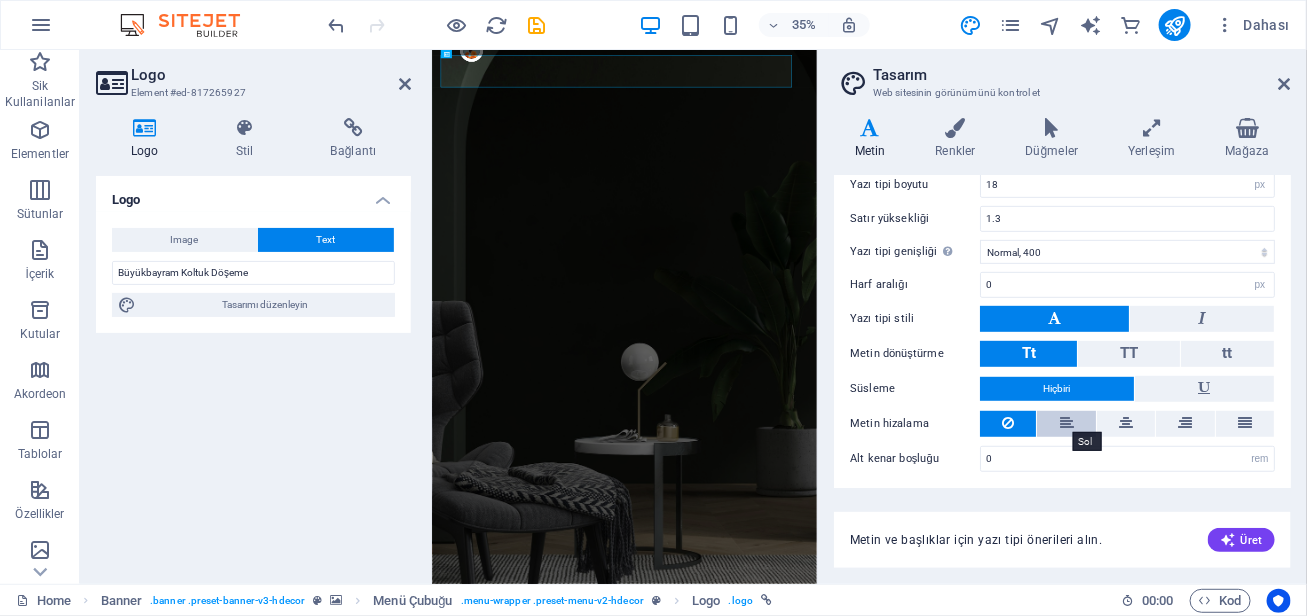 click at bounding box center (1067, 423) 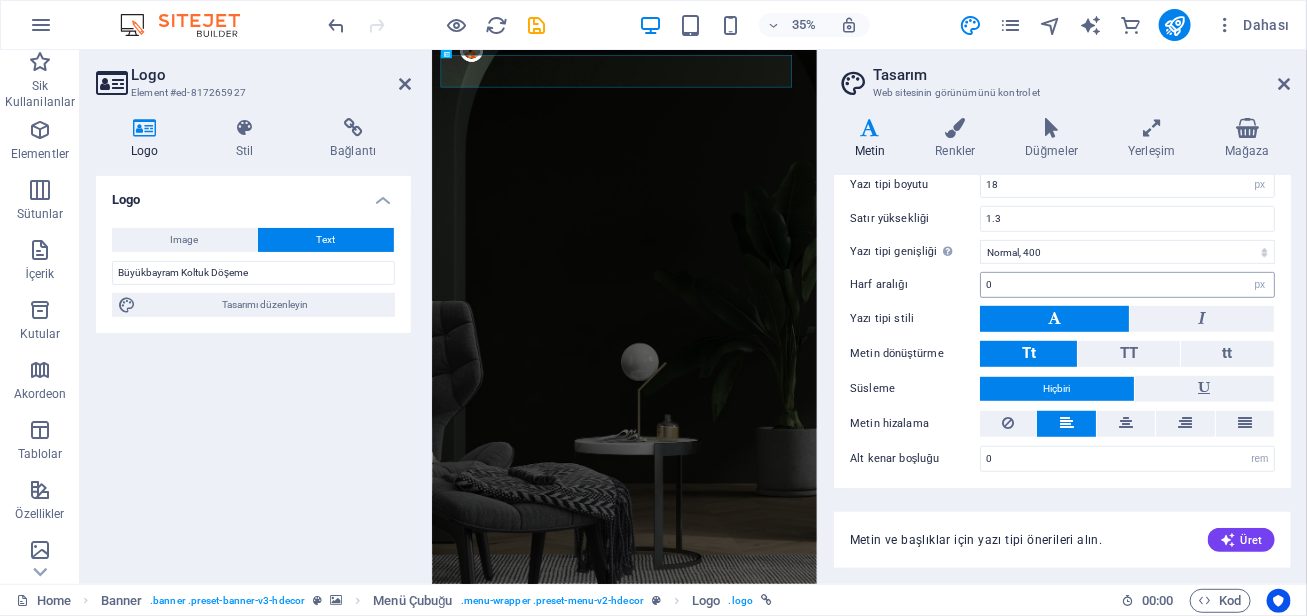 scroll, scrollTop: 0, scrollLeft: 0, axis: both 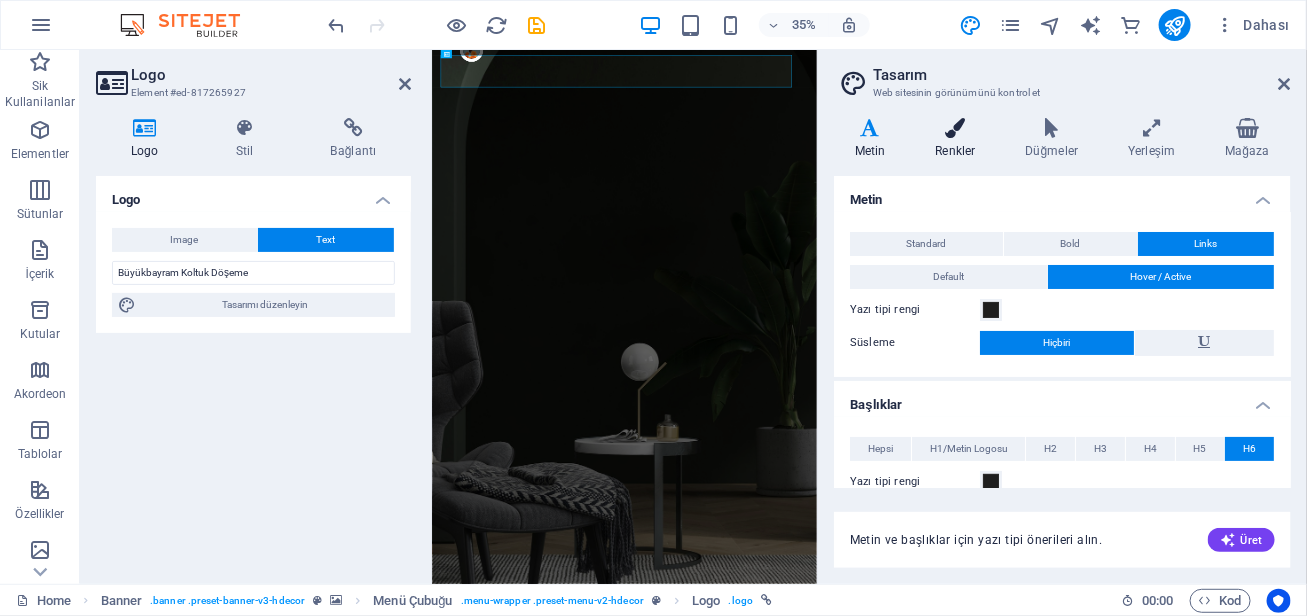 click on "Renkler" at bounding box center [960, 139] 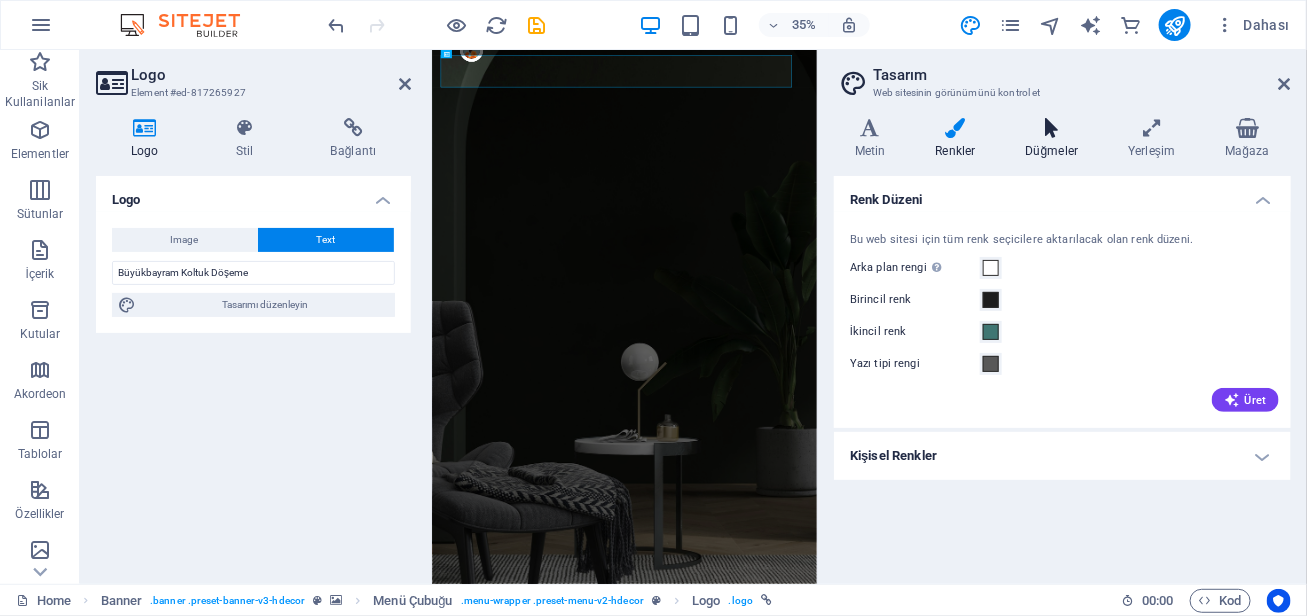 click at bounding box center [1052, 128] 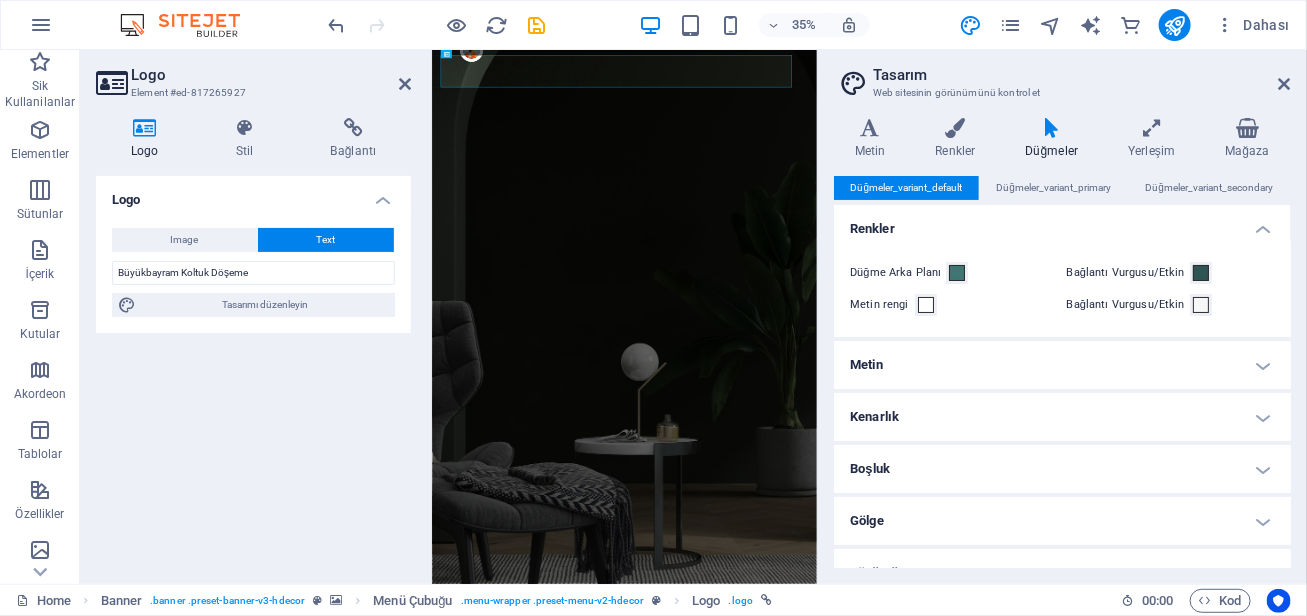 click on "Metin" at bounding box center (1062, 365) 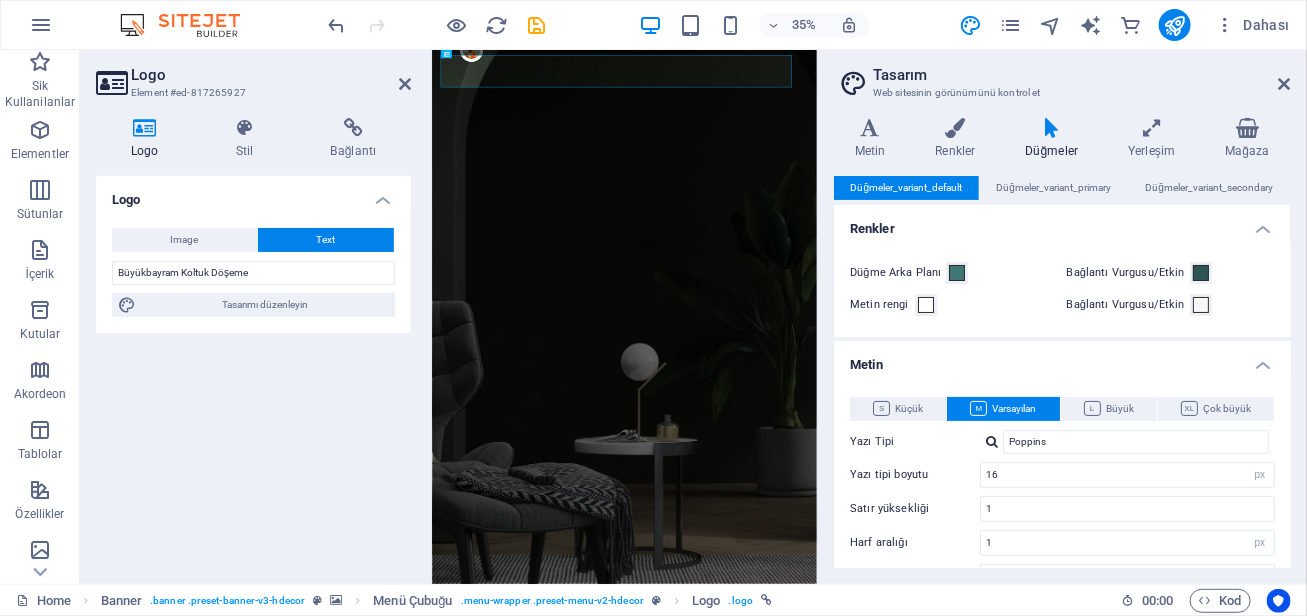 click on "Metin" at bounding box center (1062, 359) 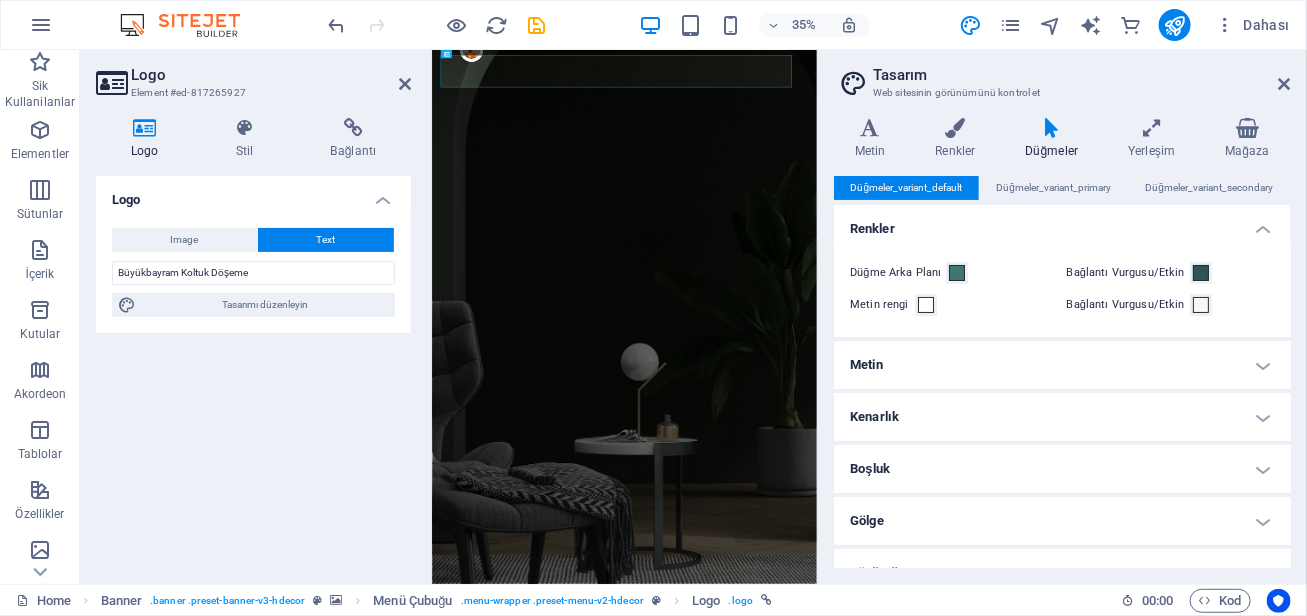 click on "Kenarlık" at bounding box center (1062, 417) 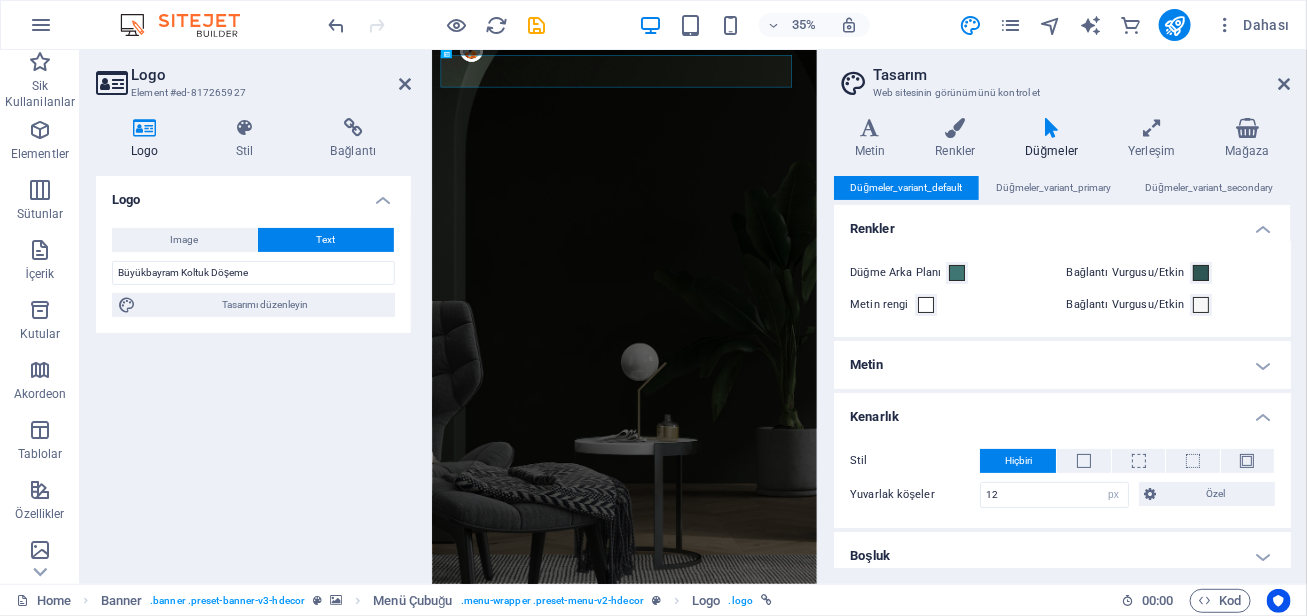click on "Kenarlık" at bounding box center [1062, 411] 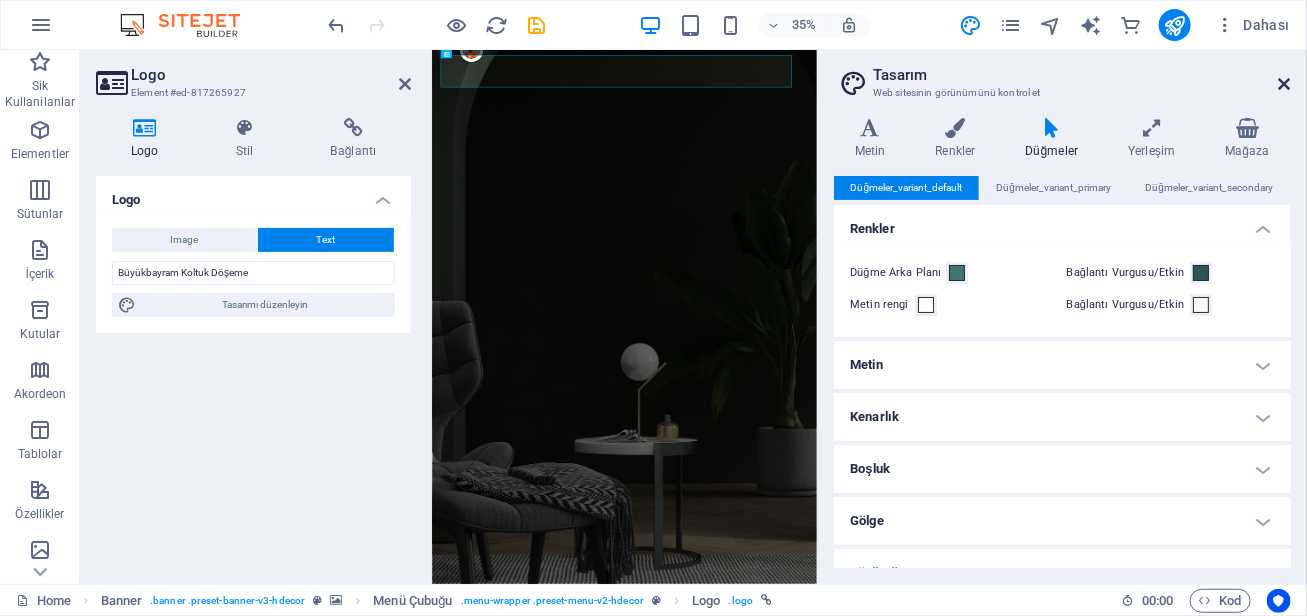 click at bounding box center [1285, 84] 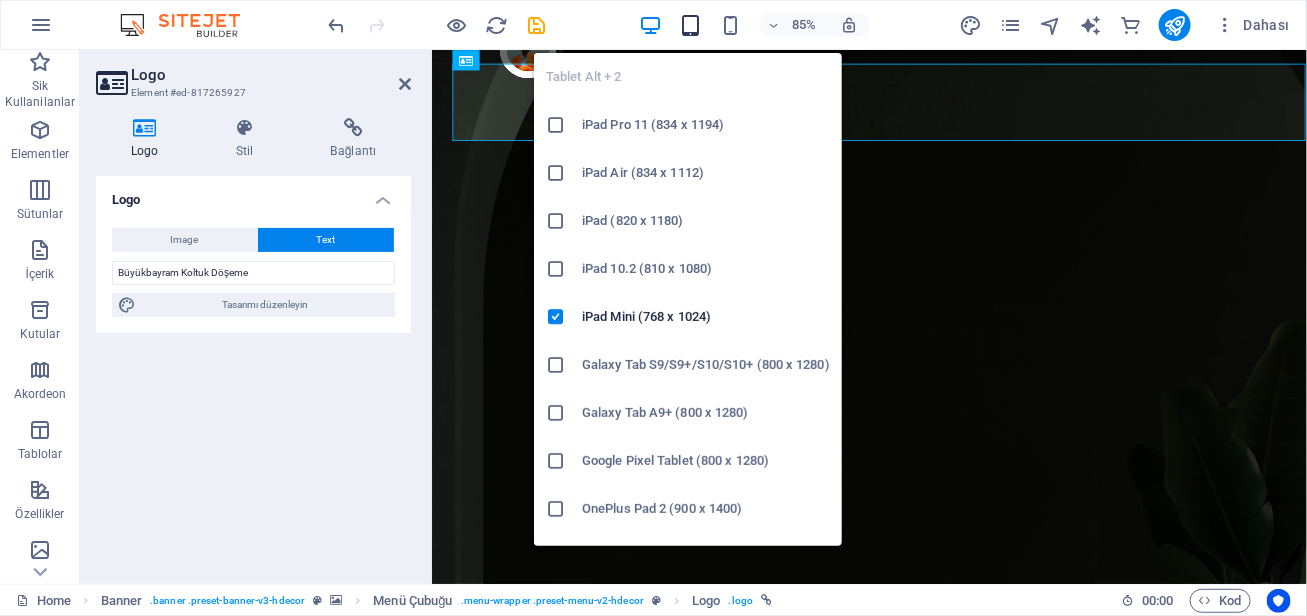 click at bounding box center (690, 25) 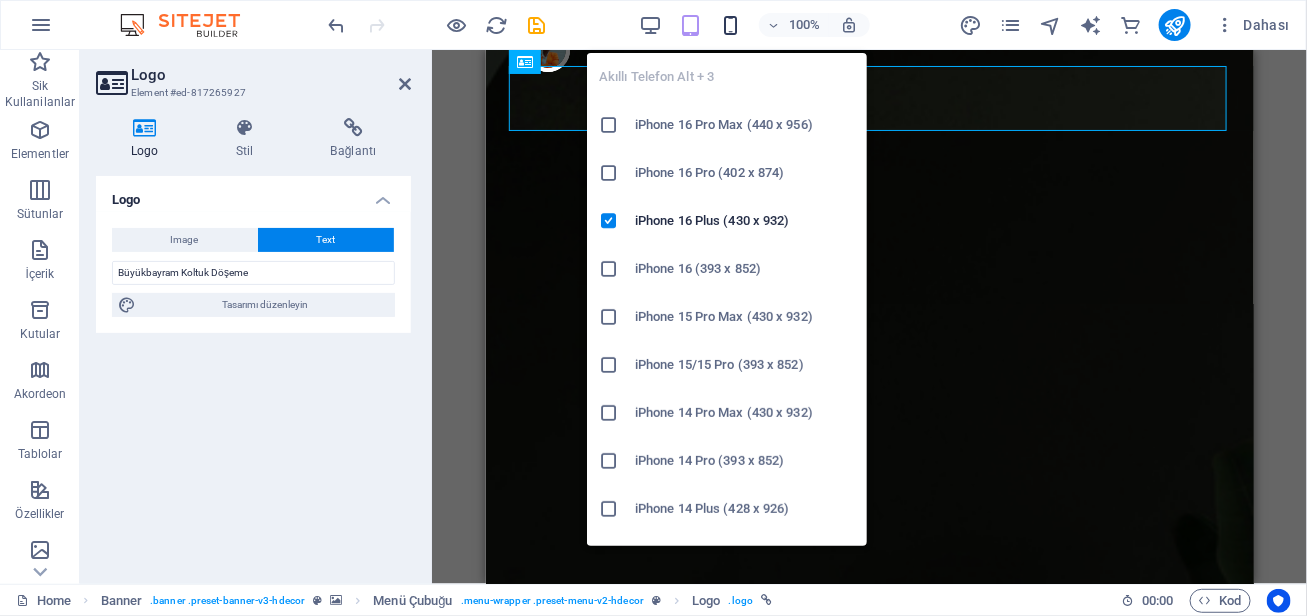 click at bounding box center (730, 25) 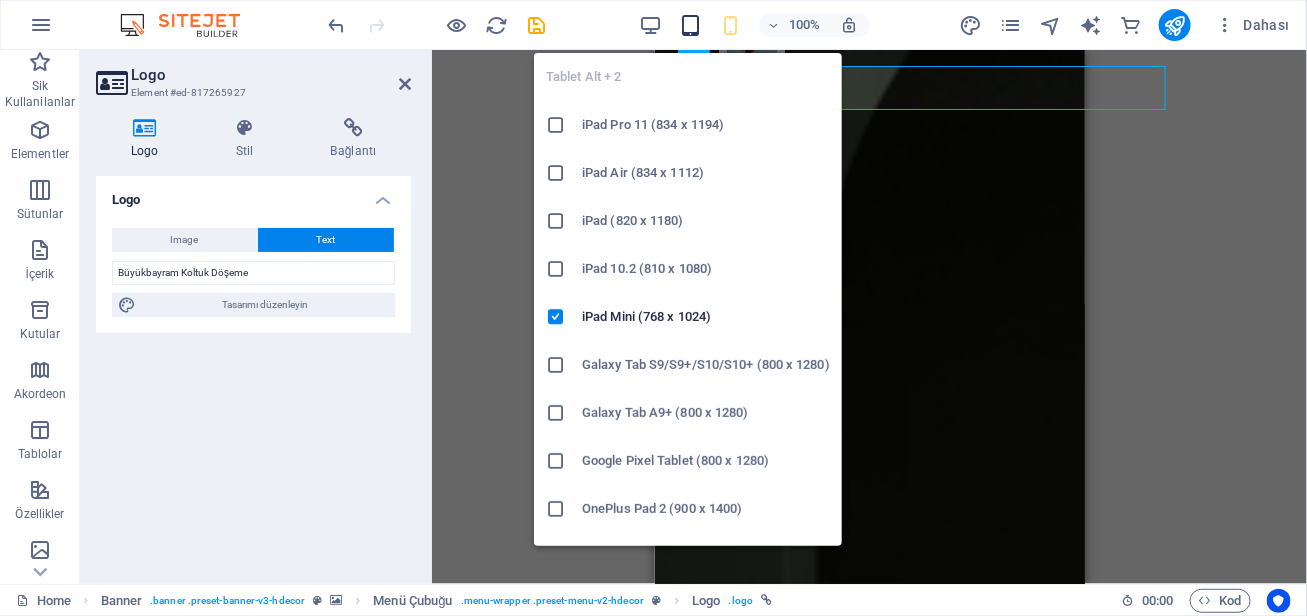click at bounding box center [690, 25] 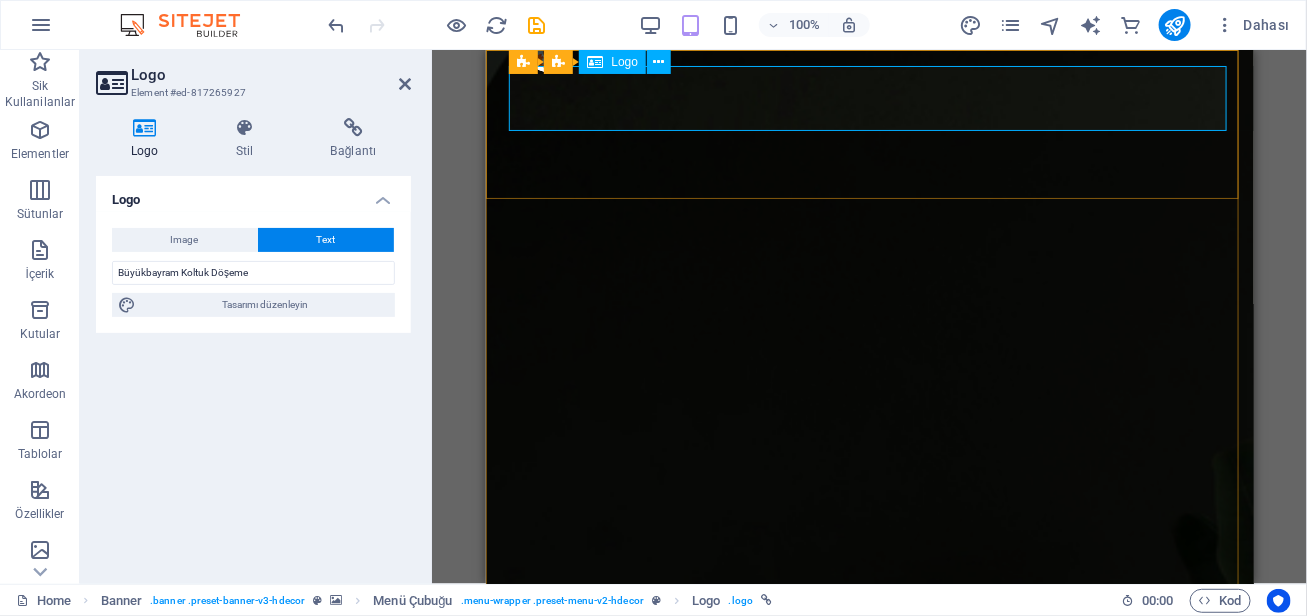 click on "Büyükbayram Koltuk Döşeme" at bounding box center [869, 1929] 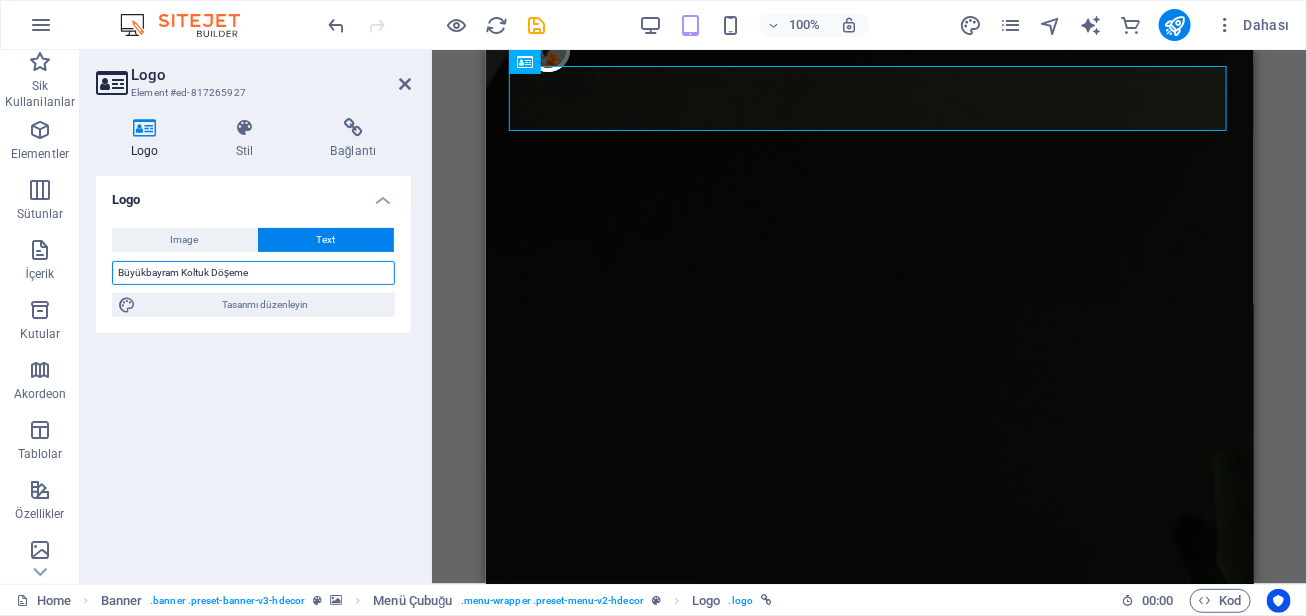 drag, startPoint x: 280, startPoint y: 271, endPoint x: 210, endPoint y: 264, distance: 70.34913 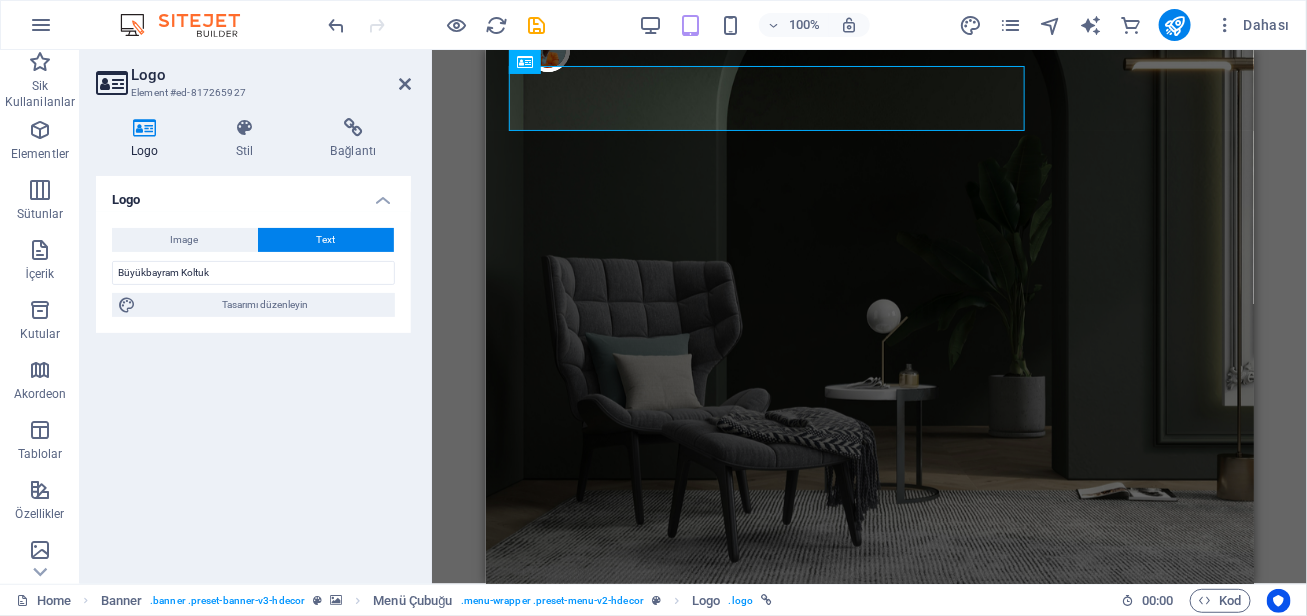 click on "Logo Image Text Dosyaları buraya sürükleyin, dosyaları seçmek için tıklayın veya Dosyalardan ya da ücretsiz stok fotoğraf ve videolarımızdan dosyalar seçin Dosya yöneticisinden, stok fotoğraflardan dosyalar seçin veya dosya(lar) yükleyin Yükle Genişlik 192 Varsayılan otomatik px rem % em vh vw Görüntüyü sığdır Görüntüyü otomatik olarak sabit bir genişliğe ve yüksekliğe sığdır Yükseklik Varsayılan otomatik px Hizalama Lazyload Sayfa yüklendikten sonra görüntülerin yüklenmesi, sayfa hızını artırır. Duyarlı Retina görüntüsünü ve akıllı telefon için optimize edilmiş boyutları otomatik olarak yükle. Lightbox Başlık olarak kullan Görüntü, bir H1 başlık etiketine sığdırılacak. Alternatif metne H1 başlığının genişliğini vermek için kullanışlıdır, ör. logo için. Belirsizse işaretlemeden bırak. Optimize Görseller, sayfa hızını iyileştirmek için sıkıştırılmıştır. Konum Yön Özel X uzaklığı 50 px rem % vh vw 50 px %" at bounding box center (253, 372) 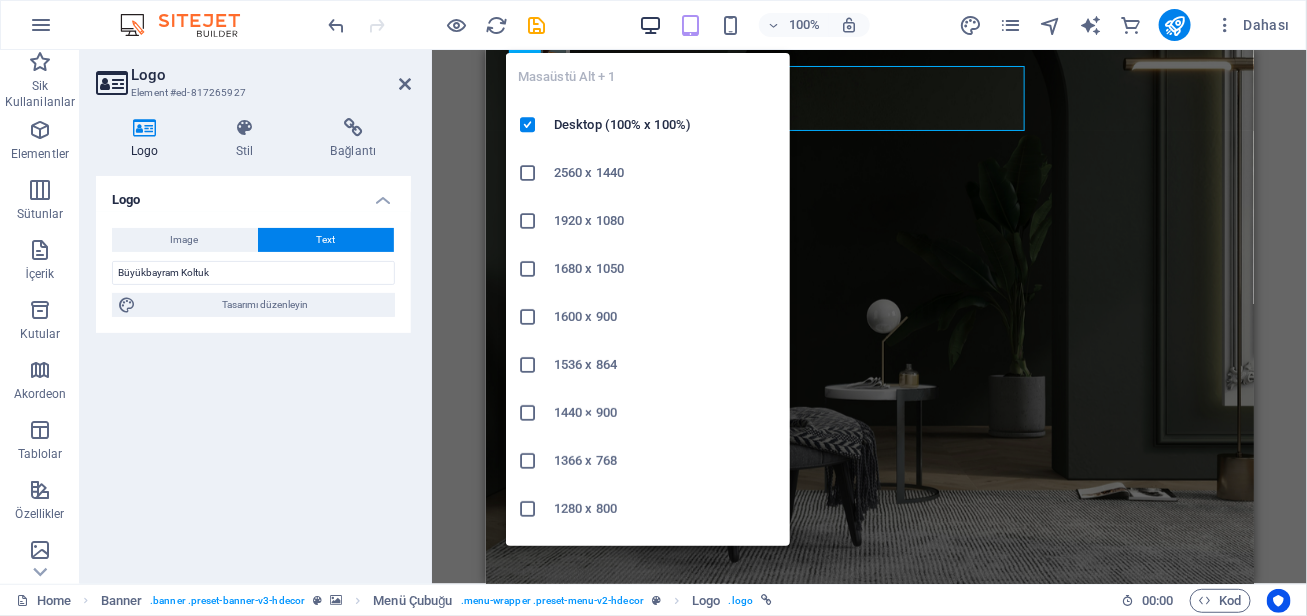 click at bounding box center (650, 25) 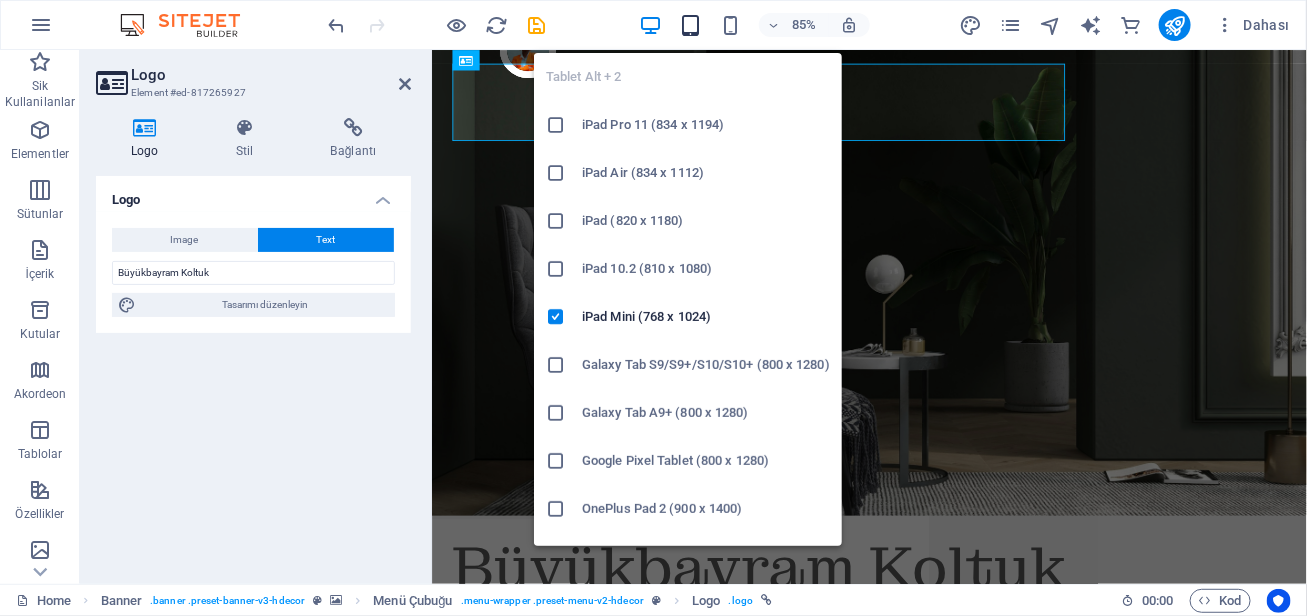 click at bounding box center [690, 25] 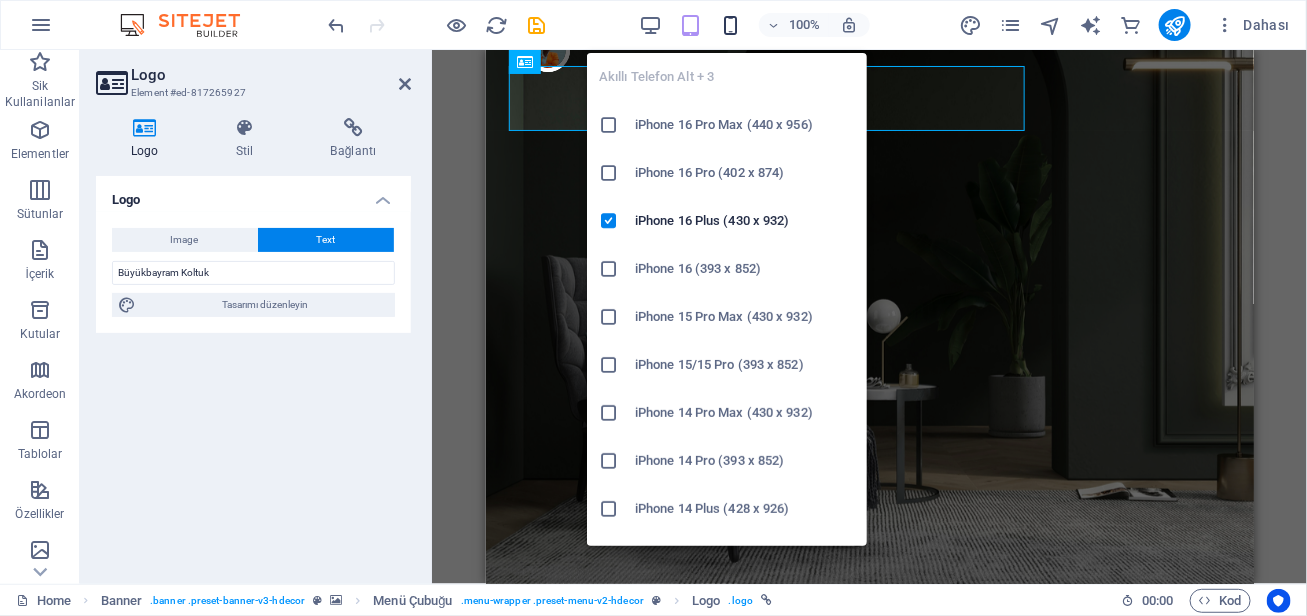 click at bounding box center [730, 25] 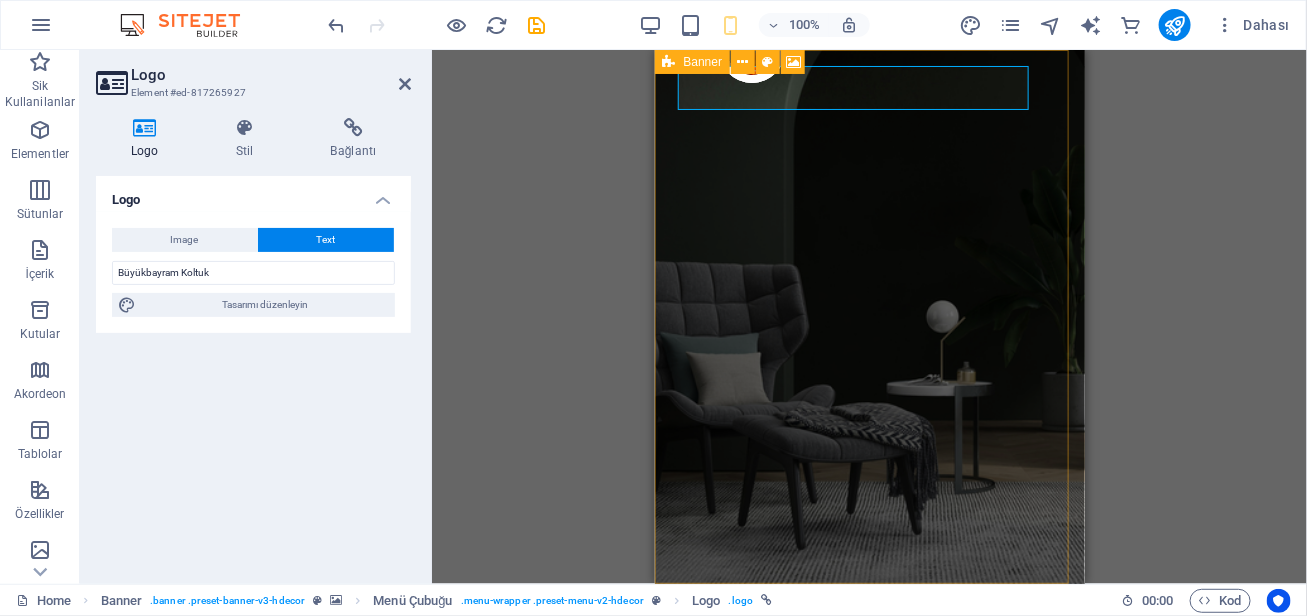 click on "H1   Banner   Kapsayıcı   Menü Çubuğu   Banner   Logo   Aralık   Metin   Menü   Düğme   Kapsayıcı" at bounding box center [869, 317] 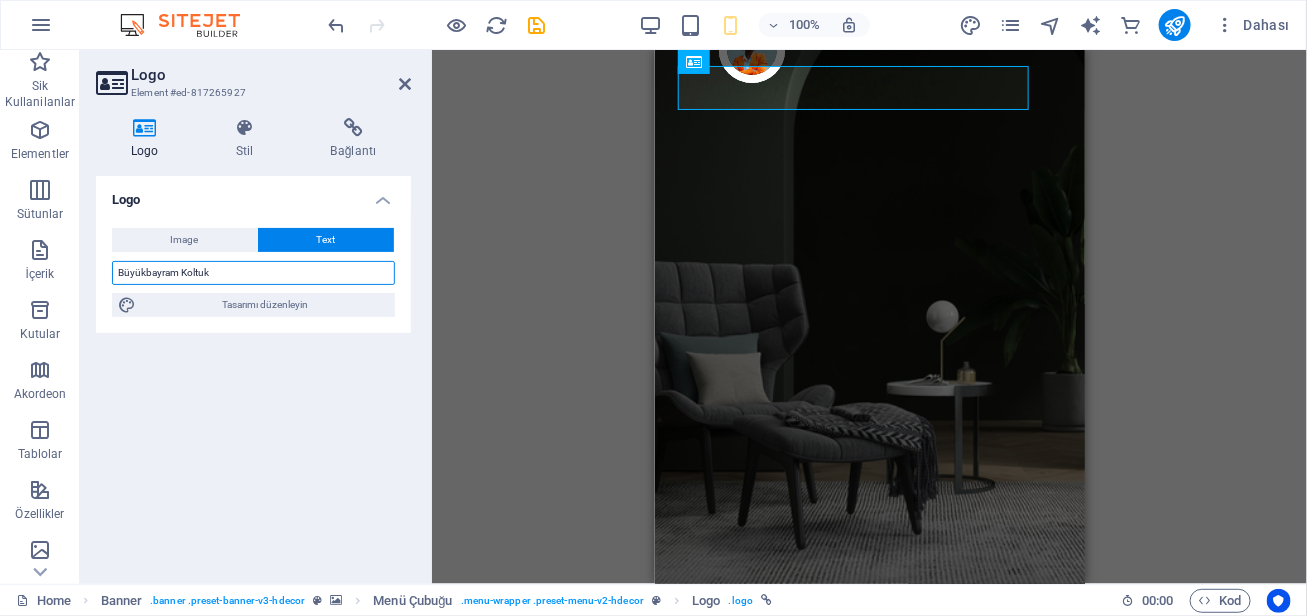 click on "Büyükbayram Koltuk" at bounding box center (253, 273) 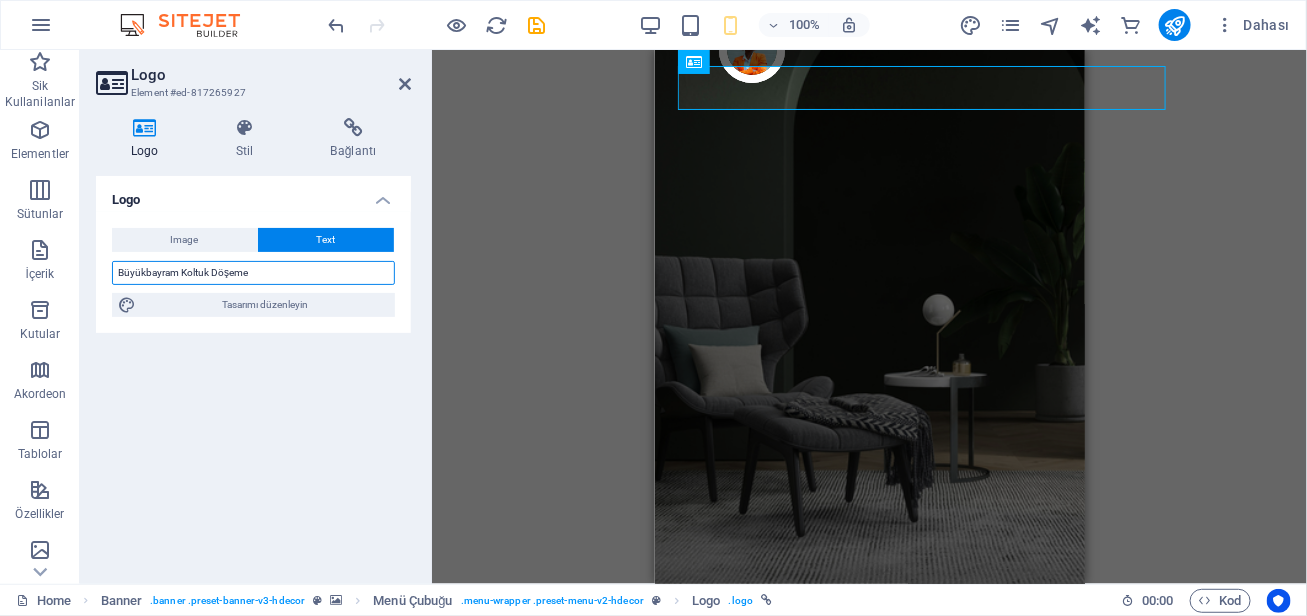 type on "Büyükbayram Koltuk Döşeme" 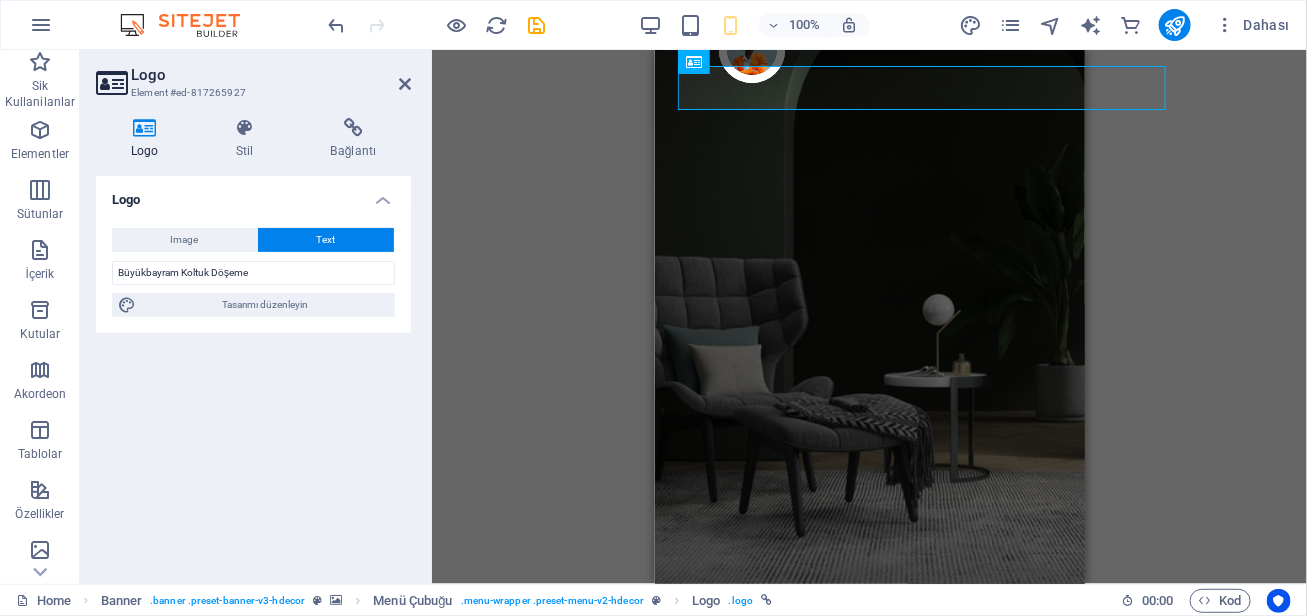 click on "Logo Image Text Dosyaları buraya sürükleyin, dosyaları seçmek için tıklayın veya Dosyalardan ya da ücretsiz stok fotoğraf ve videolarımızdan dosyalar seçin Dosya yöneticisinden, stok fotoğraflardan dosyalar seçin veya dosya(lar) yükleyin Yükle Genişlik 192 Varsayılan otomatik px rem % em vh vw Görüntüyü sığdır Görüntüyü otomatik olarak sabit bir genişliğe ve yüksekliğe sığdır Yükseklik Varsayılan otomatik px Hizalama Lazyload Sayfa yüklendikten sonra görüntülerin yüklenmesi, sayfa hızını artırır. Duyarlı Retina görüntüsünü ve akıllı telefon için optimize edilmiş boyutları otomatik olarak yükle. Lightbox Başlık olarak kullan Görüntü, bir H1 başlık etiketine sığdırılacak. Alternatif metne H1 başlığının genişliğini vermek için kullanışlıdır, ör. logo için. Belirsizse işaretlemeden bırak. Optimize Görseller, sayfa hızını iyileştirmek için sıkıştırılmıştır. Konum Yön Özel X uzaklığı 50 px rem % vh vw 50 px %" at bounding box center [253, 372] 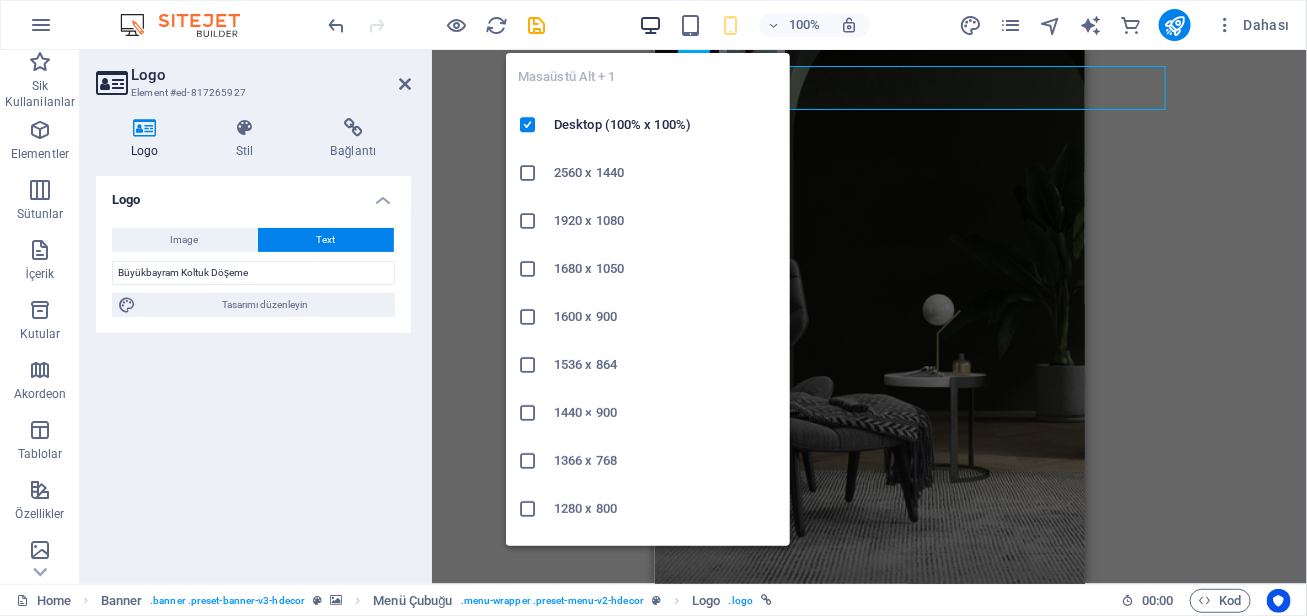 click at bounding box center (650, 25) 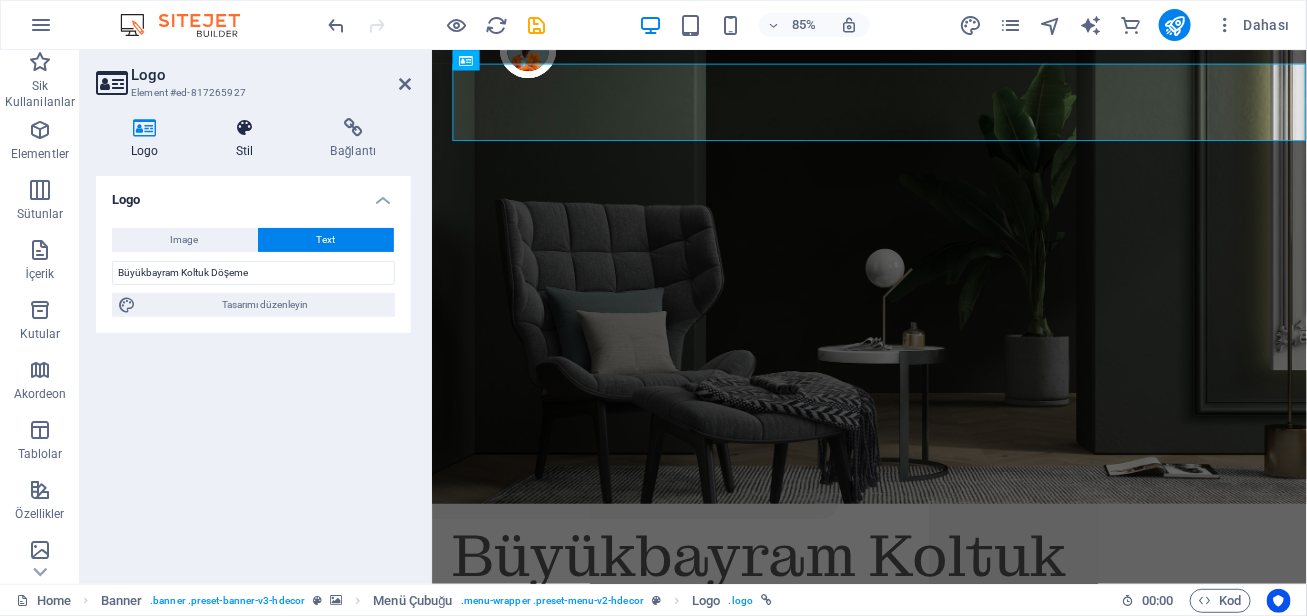 click at bounding box center (244, 128) 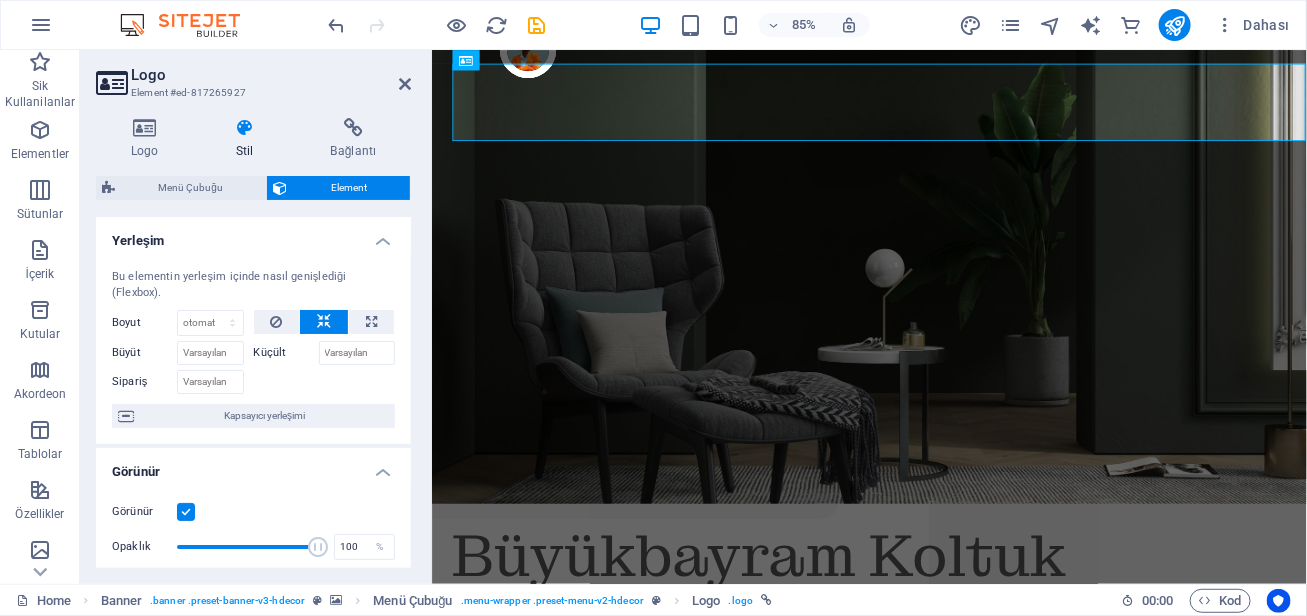 click on "Küçült" at bounding box center [286, 353] 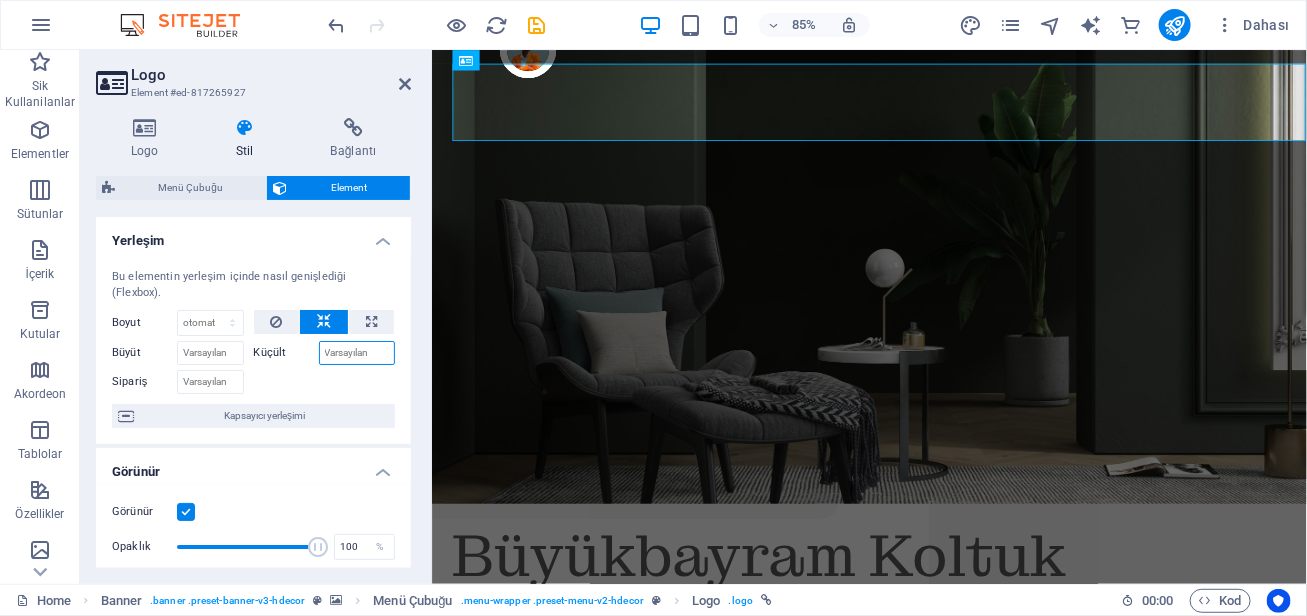 click on "Küçült" at bounding box center [357, 353] 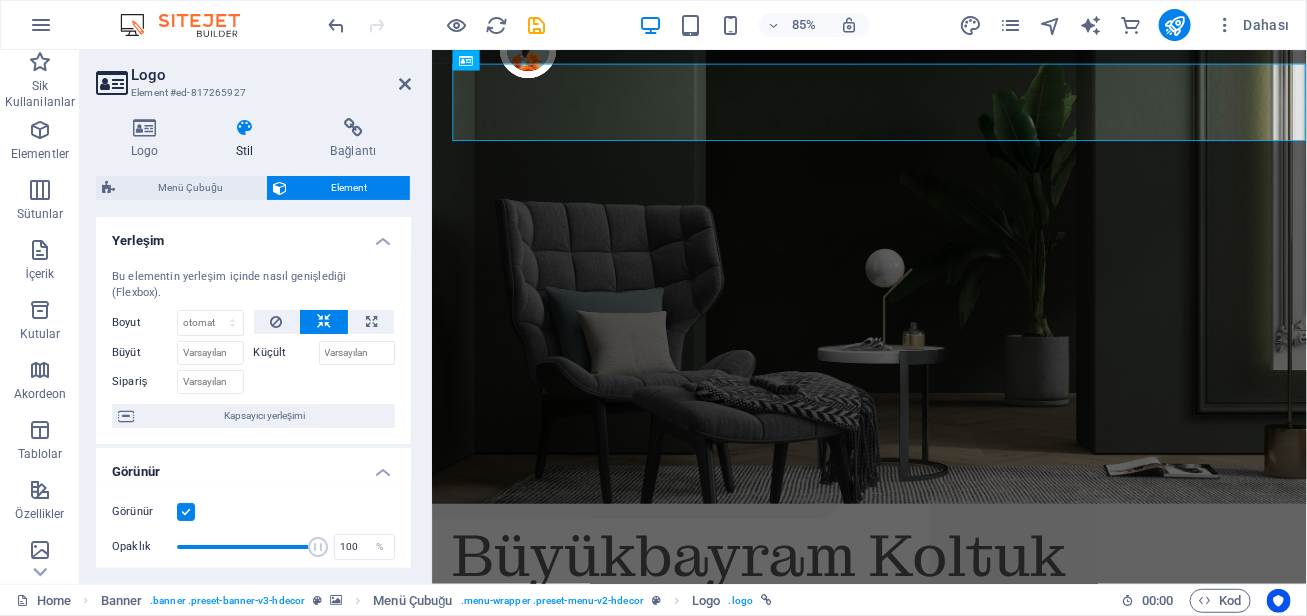 click at bounding box center [325, 379] 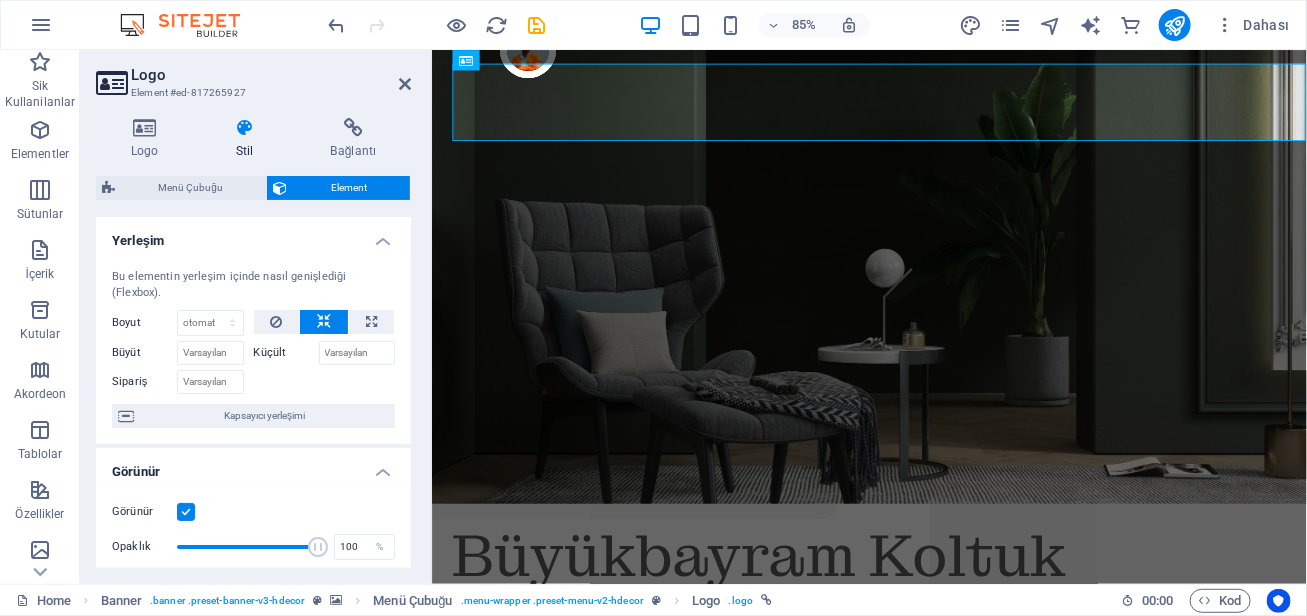 click on "Görünür" at bounding box center [0, 0] 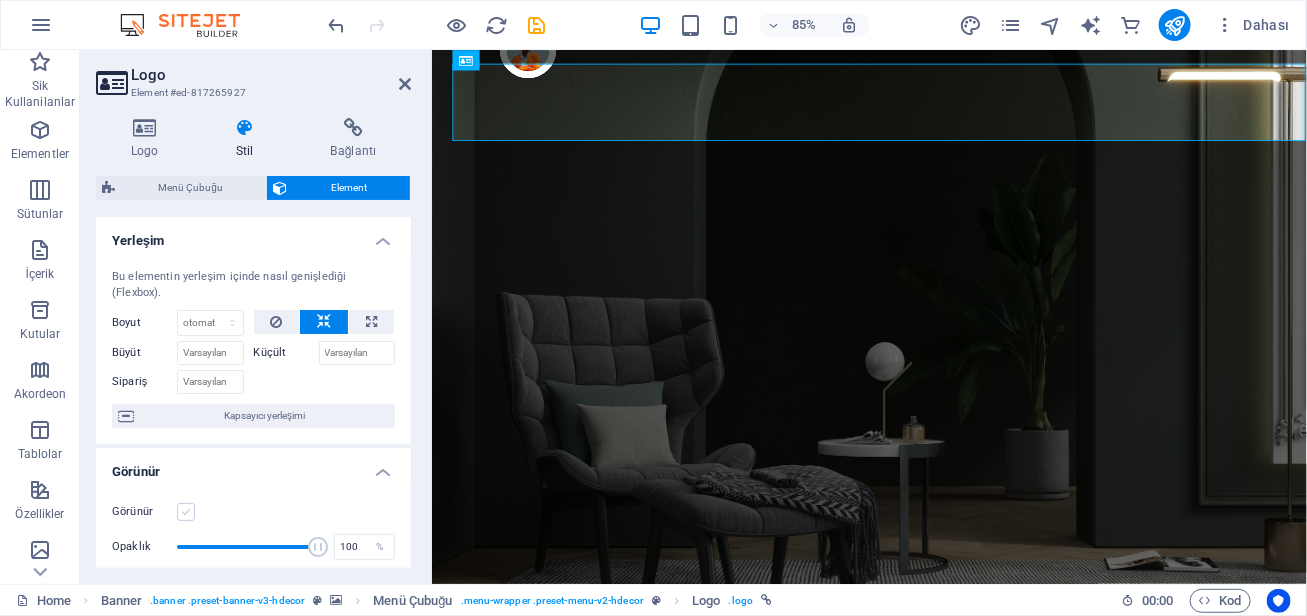 click at bounding box center (186, 512) 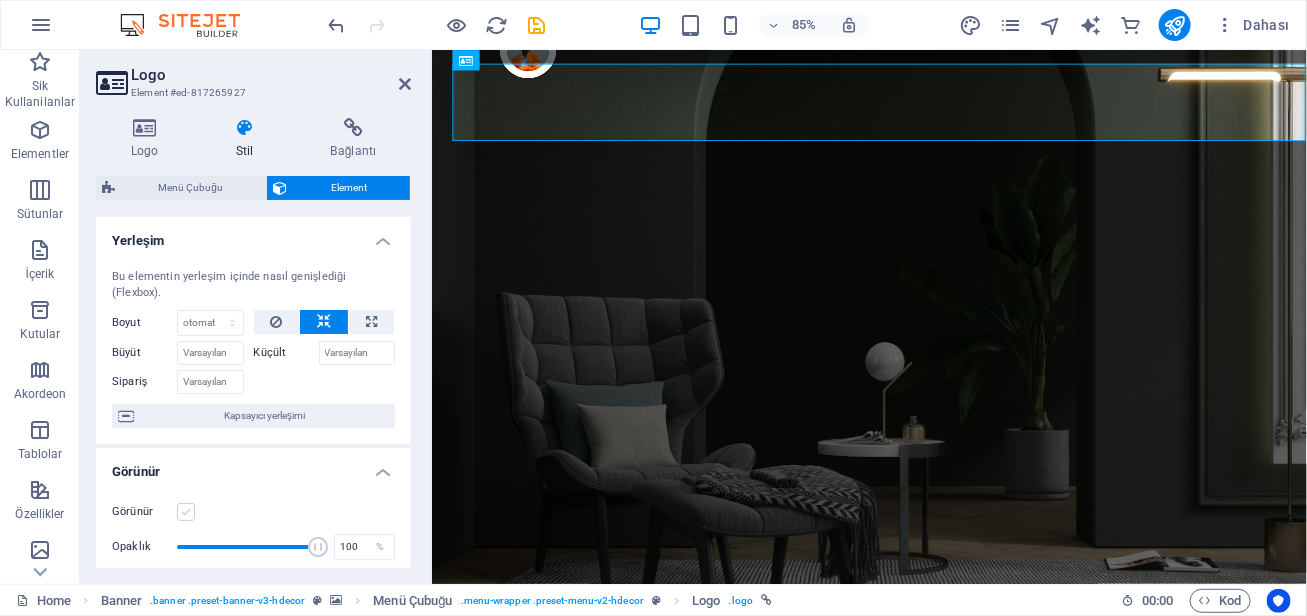 click on "Görünür" at bounding box center (0, 0) 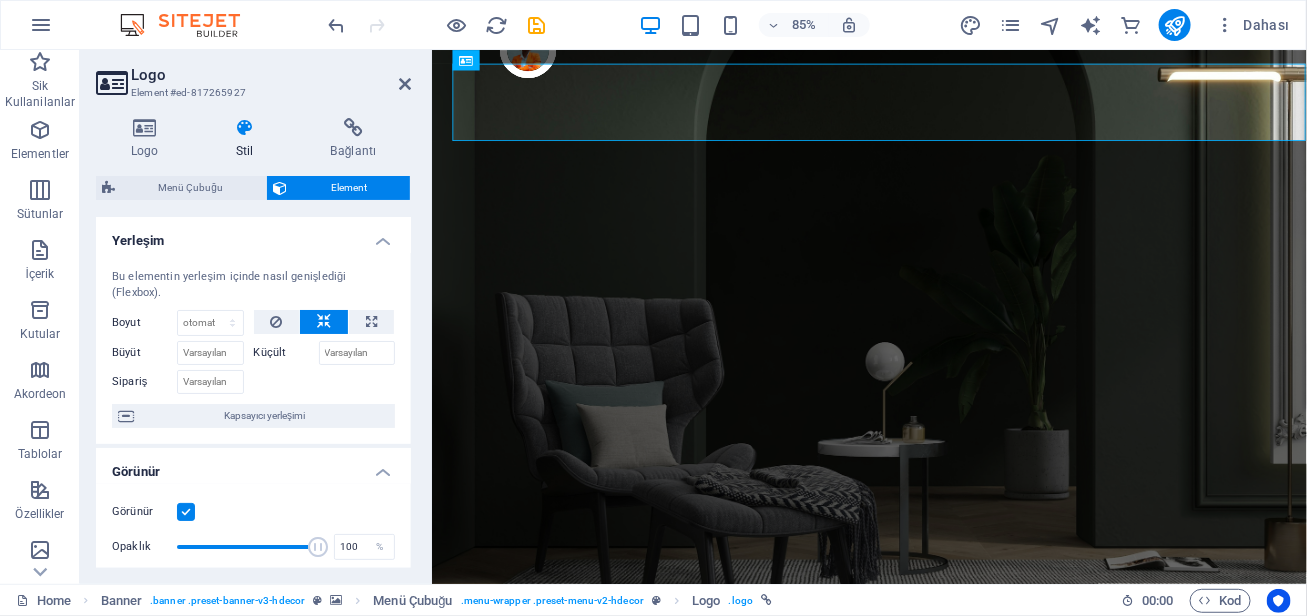 scroll, scrollTop: 433, scrollLeft: 0, axis: vertical 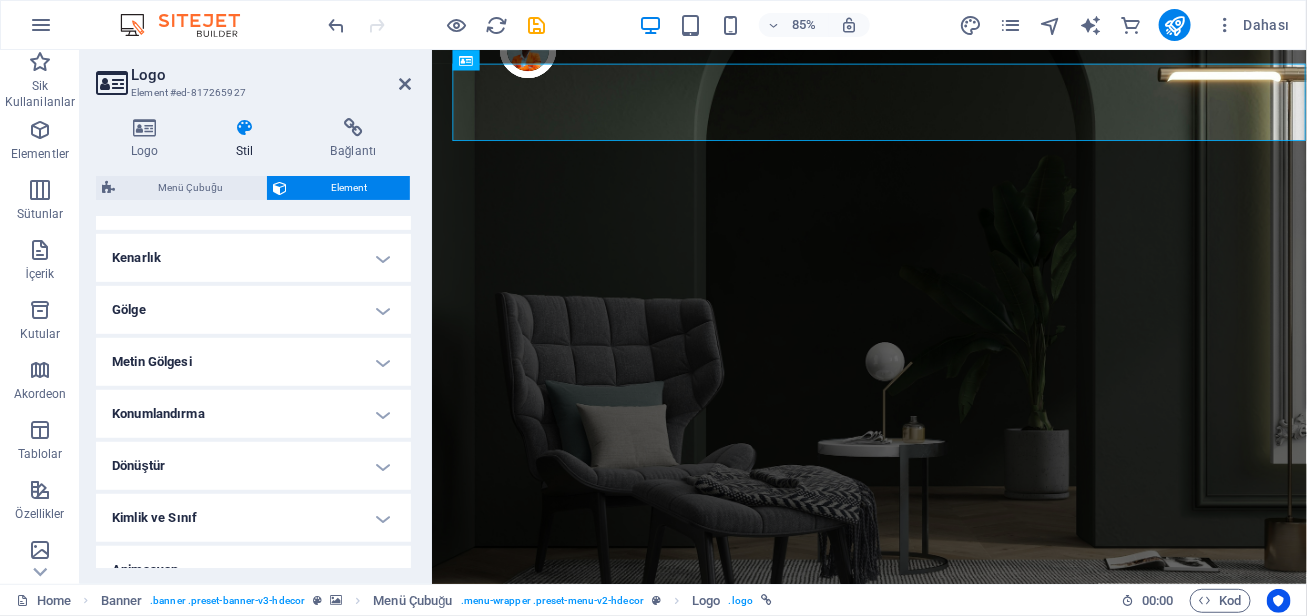 click on "Konumlandırma" at bounding box center (253, 414) 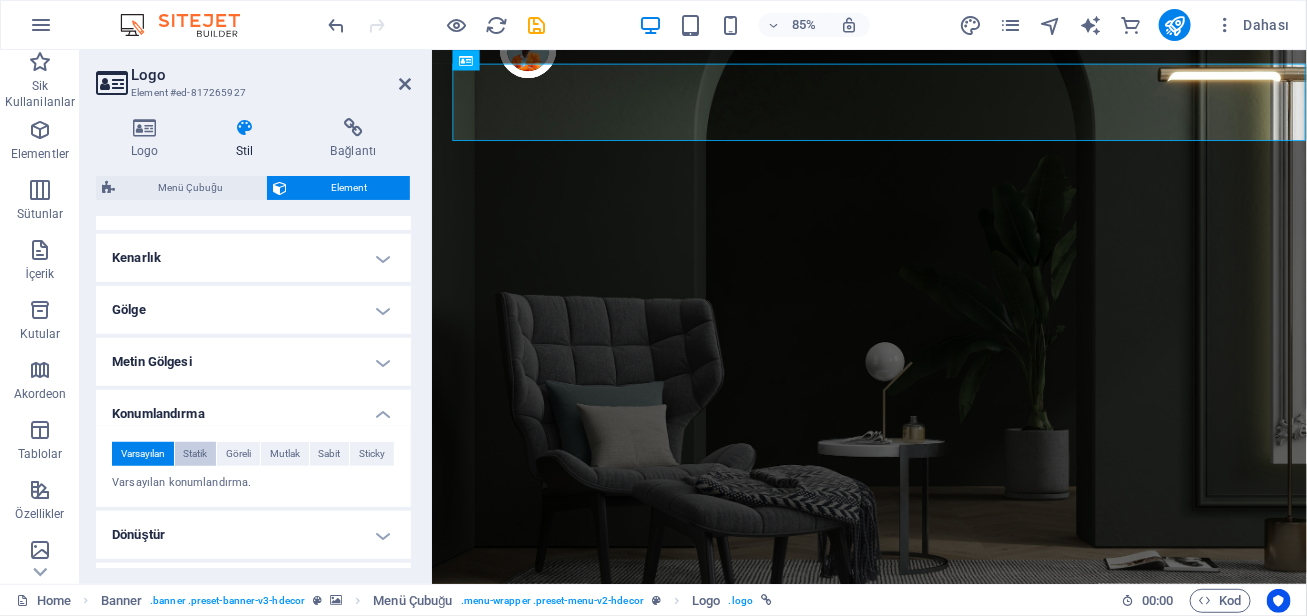 click on "Statik" at bounding box center [195, 454] 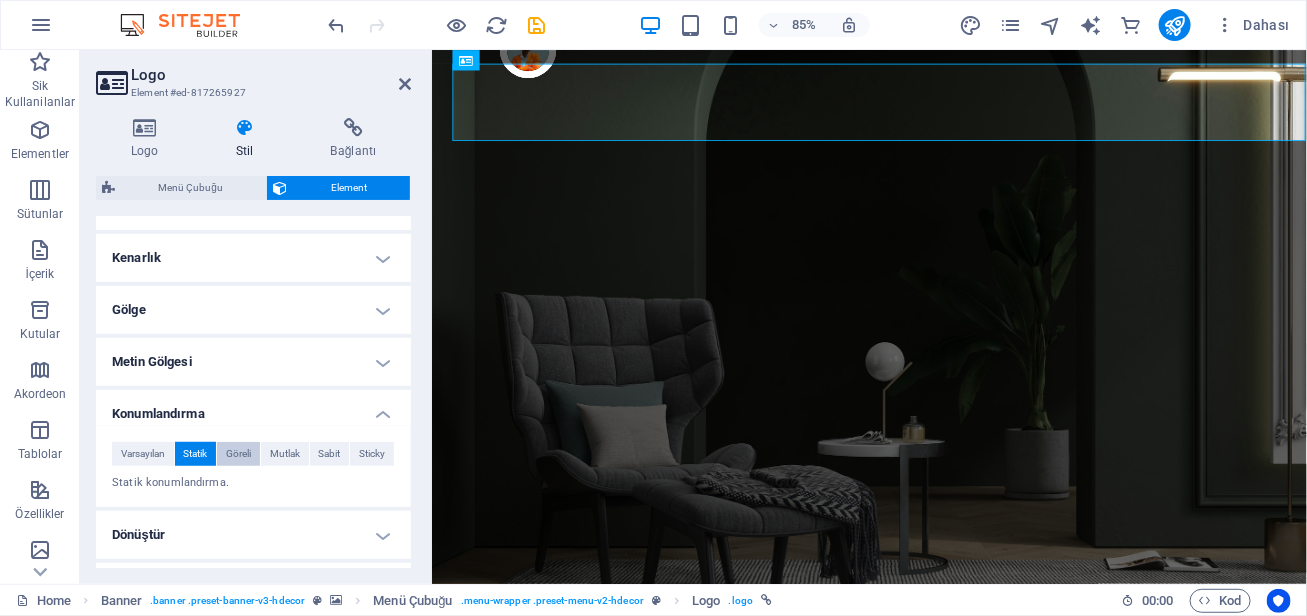 click on "Göreli" at bounding box center (238, 454) 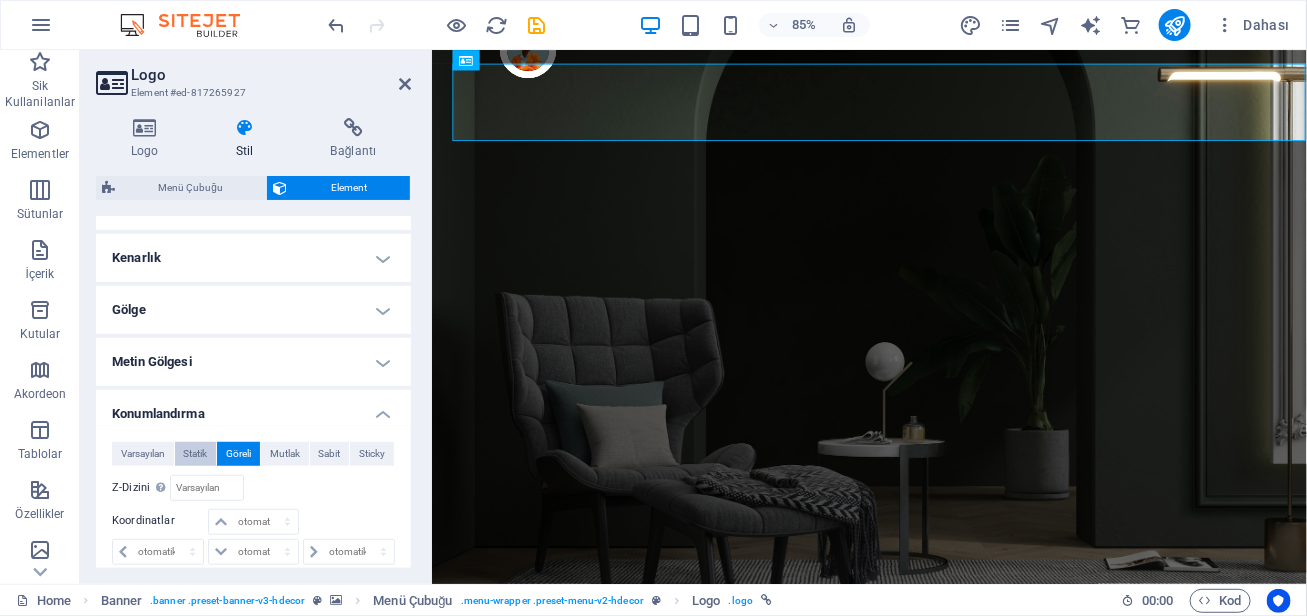click on "Statik" at bounding box center (195, 454) 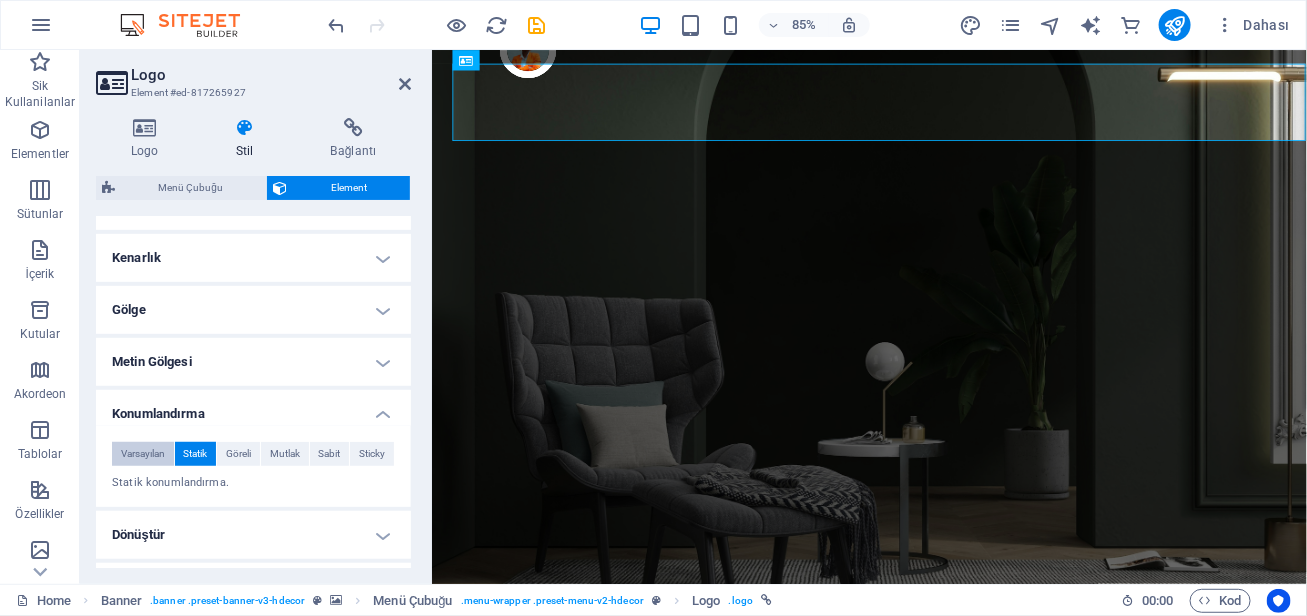 click on "Varsayılan" at bounding box center [143, 454] 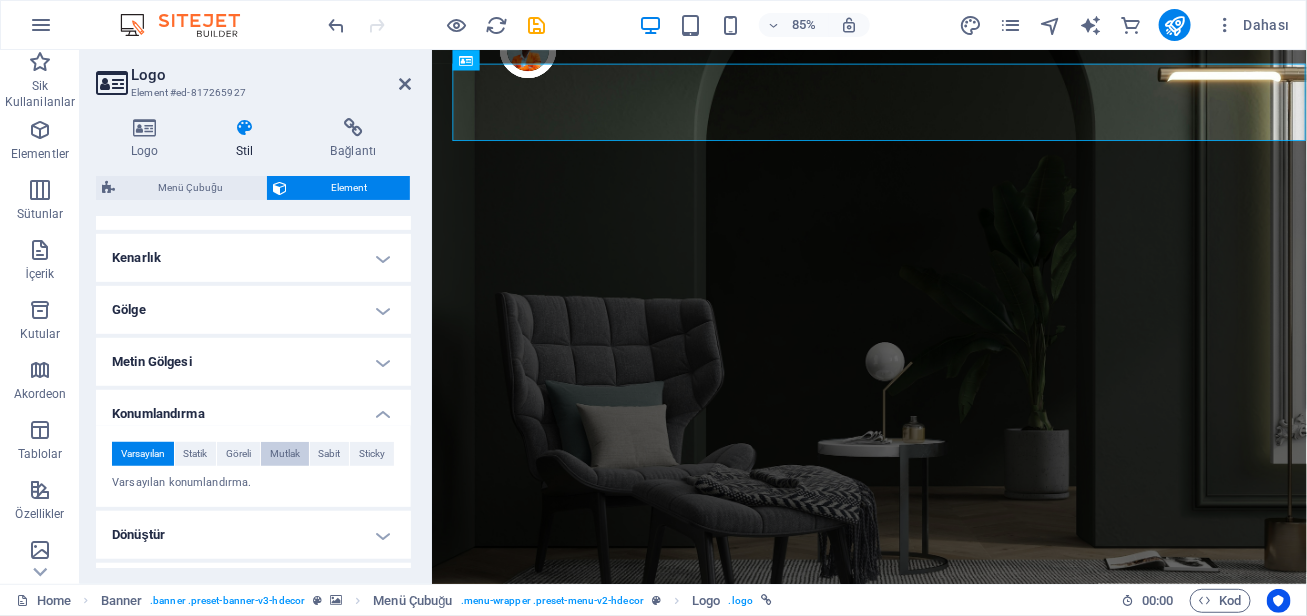 click on "Mutlak" at bounding box center [285, 454] 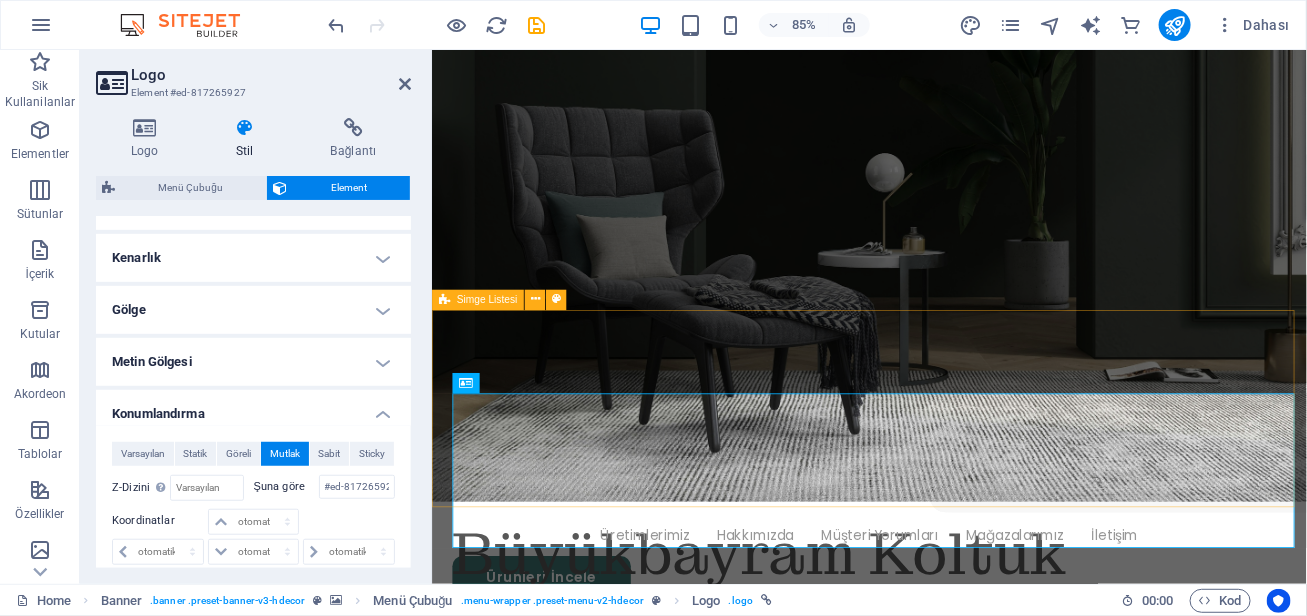 scroll, scrollTop: 0, scrollLeft: 0, axis: both 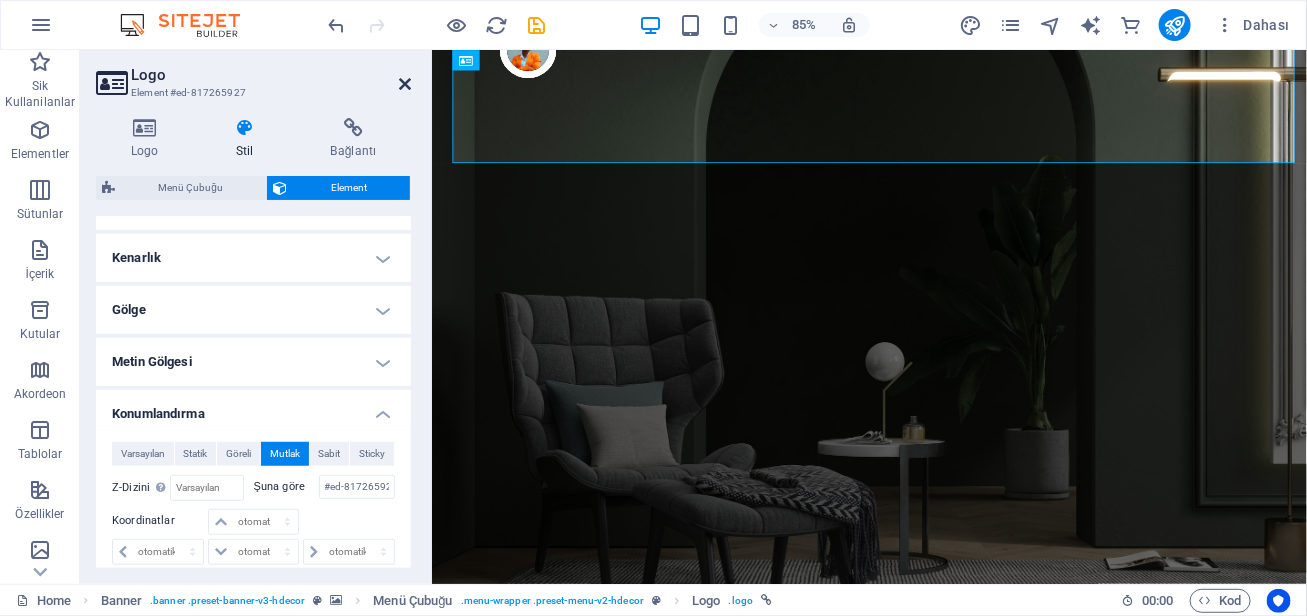 click at bounding box center [405, 84] 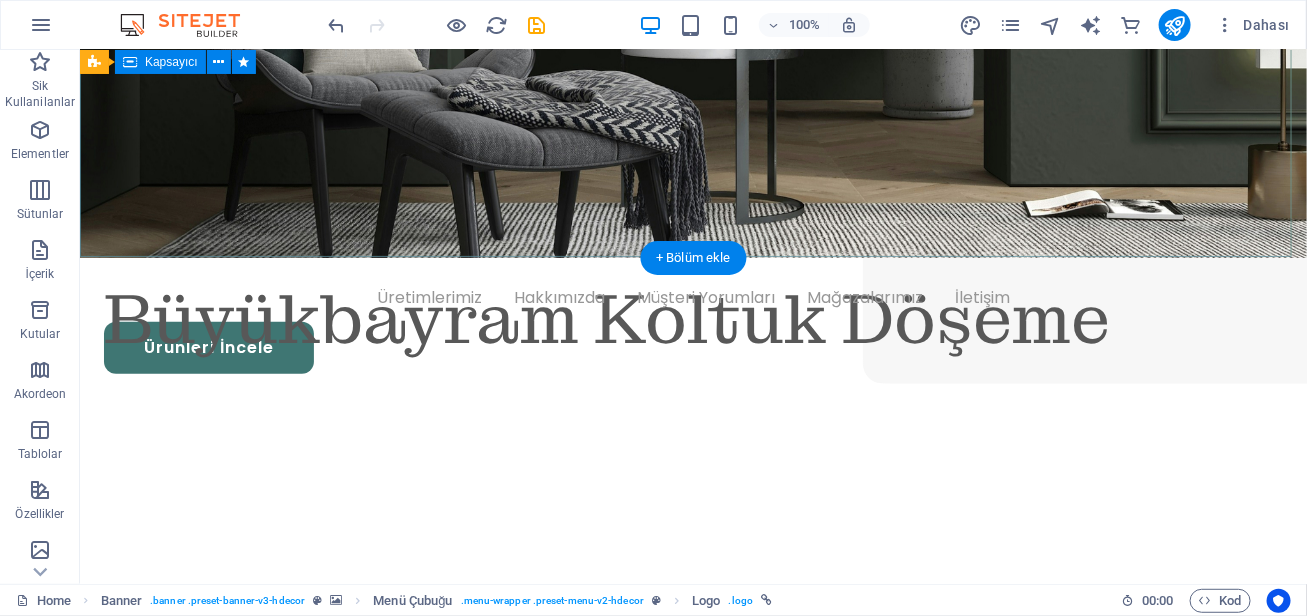 scroll, scrollTop: 0, scrollLeft: 0, axis: both 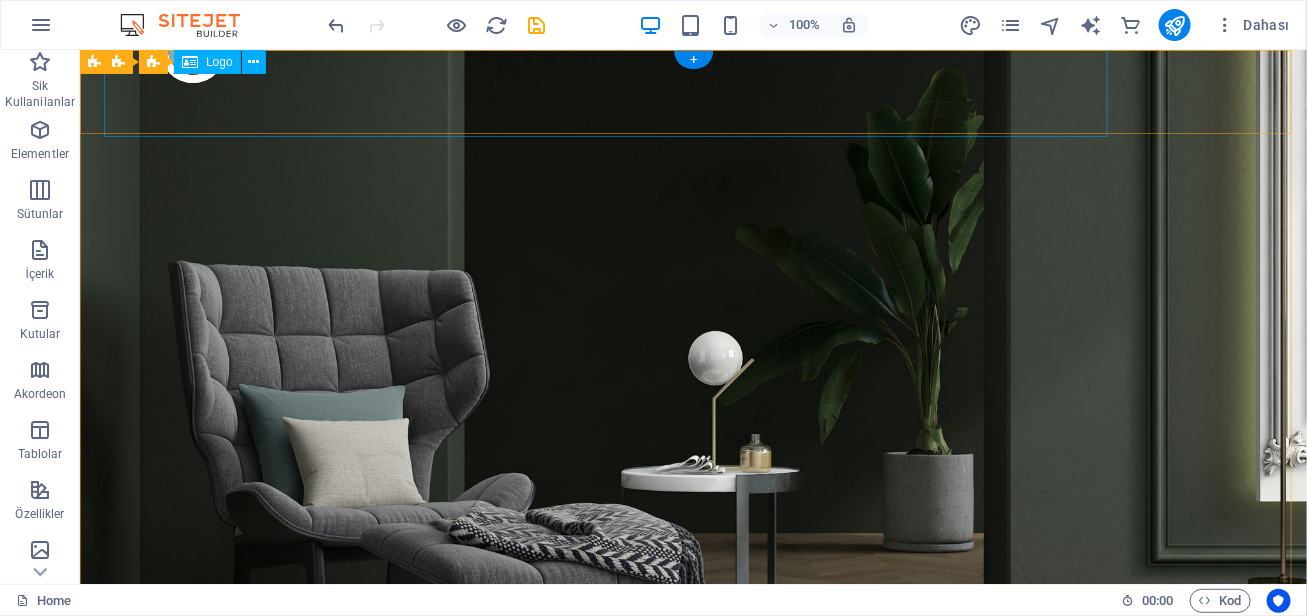click on "Büyükbayram Koltuk Döşeme" at bounding box center [606, 751] 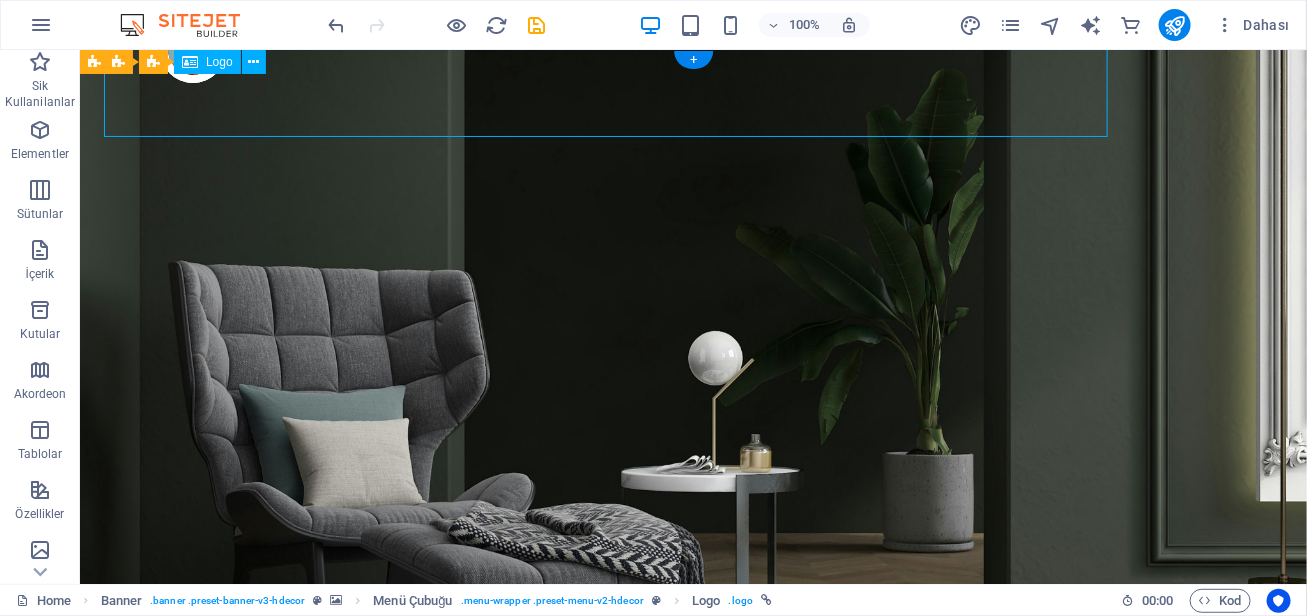 click on "Büyükbayram Koltuk Döşeme" at bounding box center [606, 751] 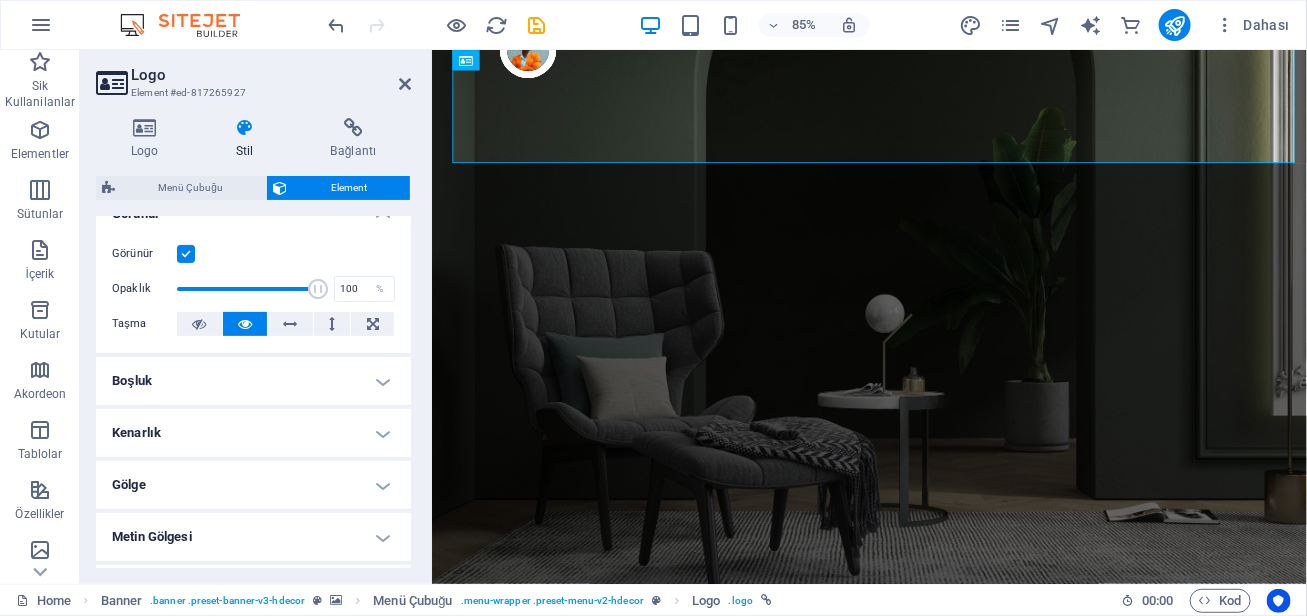 scroll, scrollTop: 691, scrollLeft: 0, axis: vertical 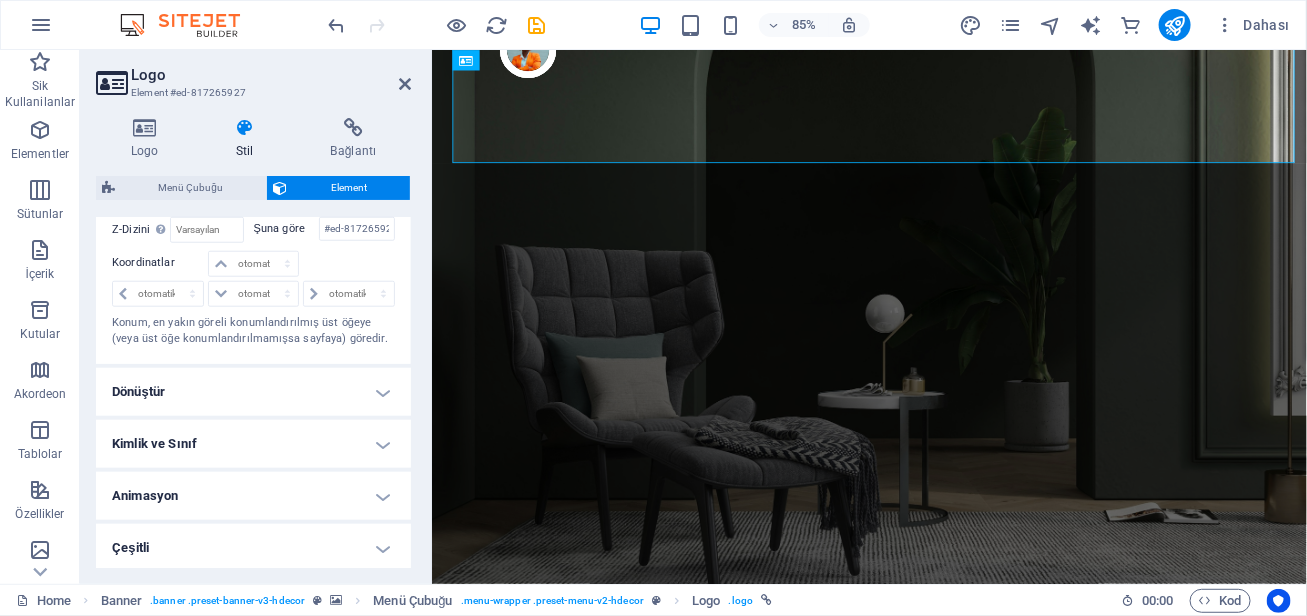 click on "Dönüştür" at bounding box center [253, 392] 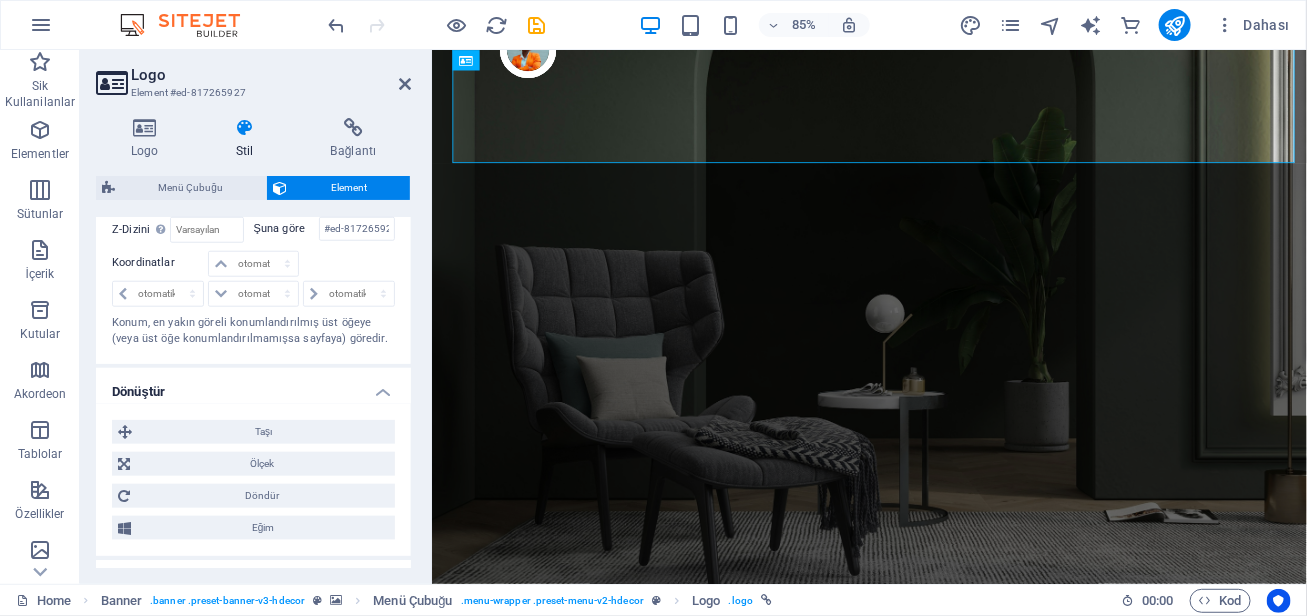 click on "Dönüştür" at bounding box center (253, 386) 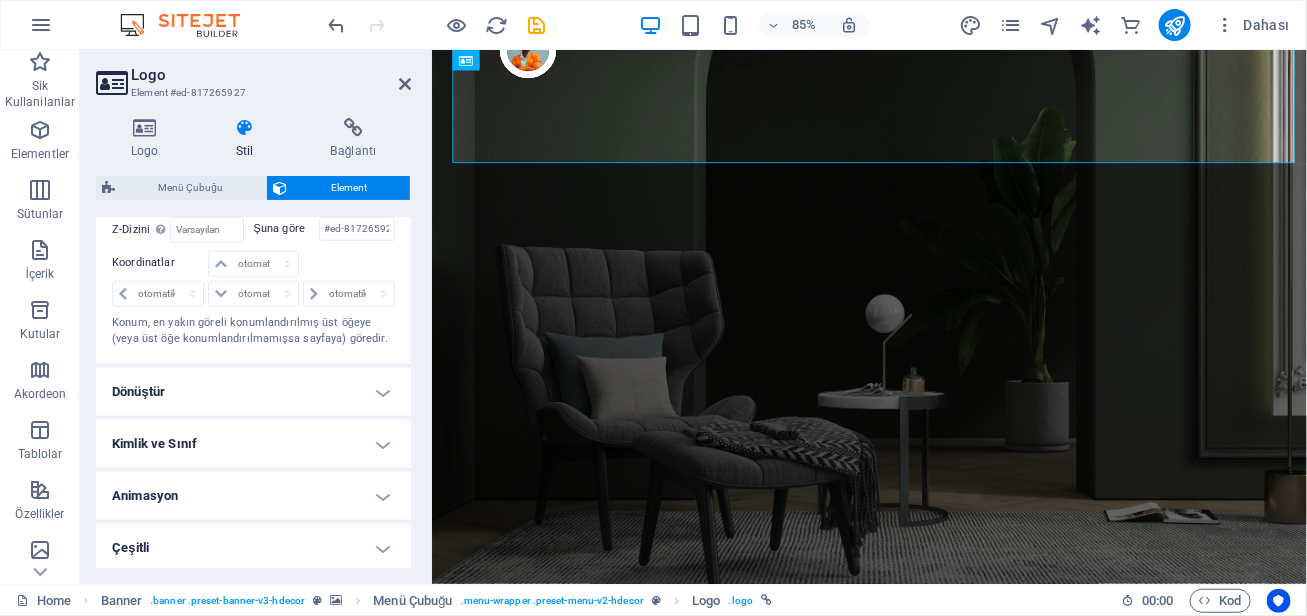 click on "Dönüştür" at bounding box center [253, 392] 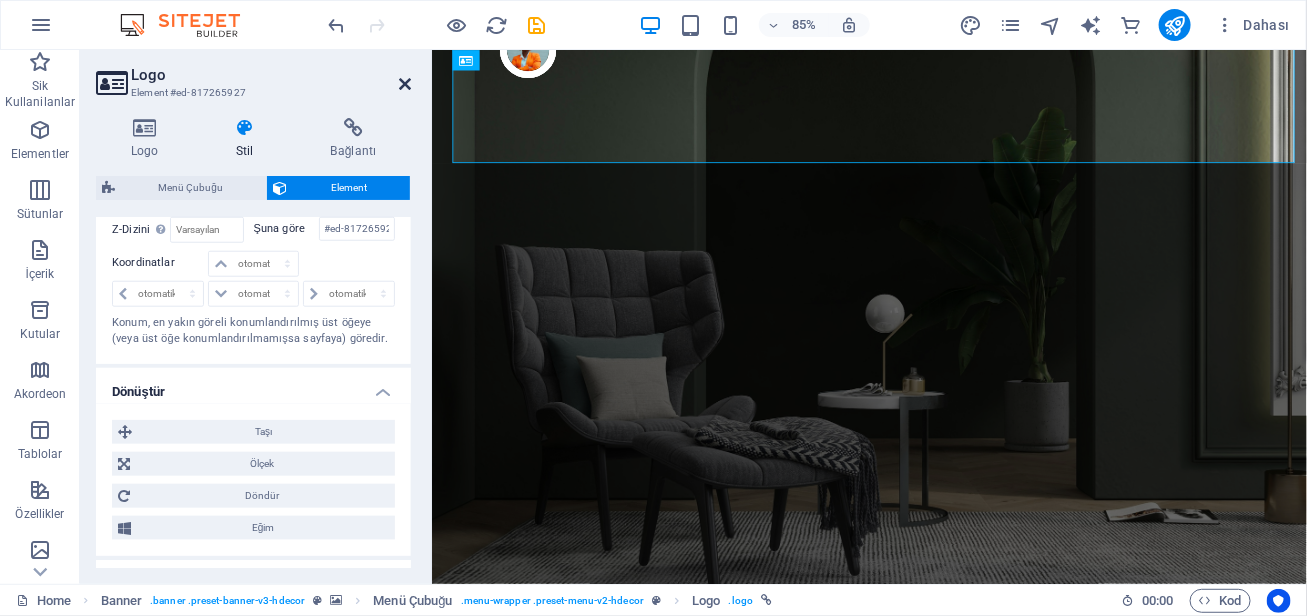 click at bounding box center (405, 84) 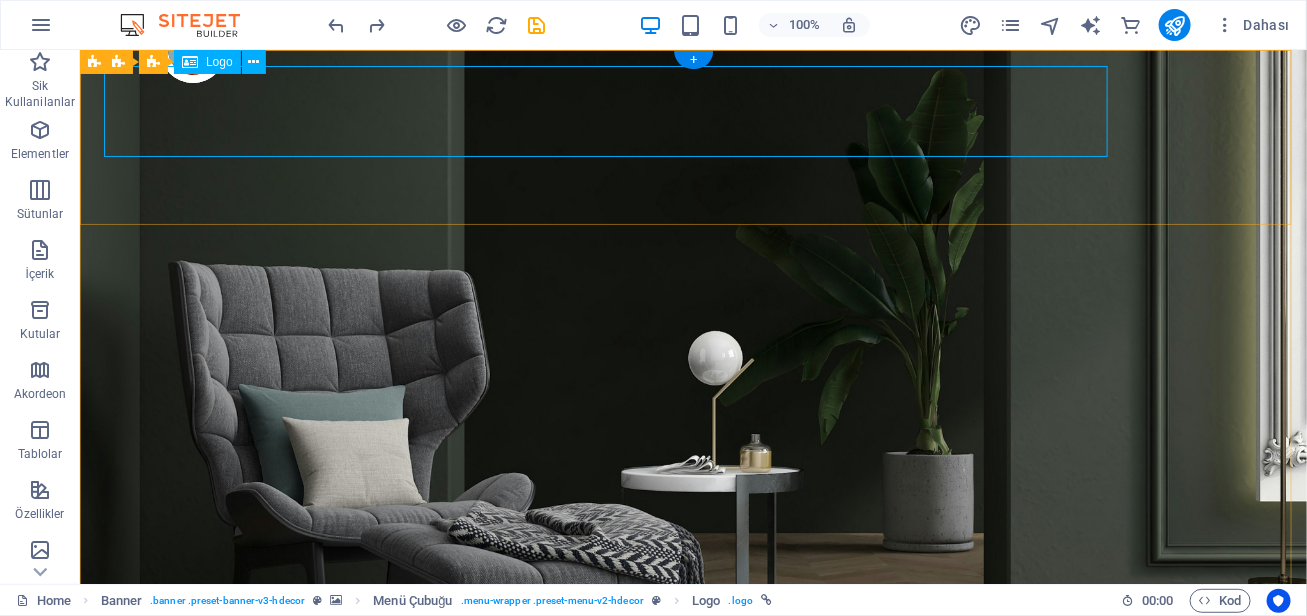 click on "Büyükbayram Koltuk Döşeme" at bounding box center [692, 751] 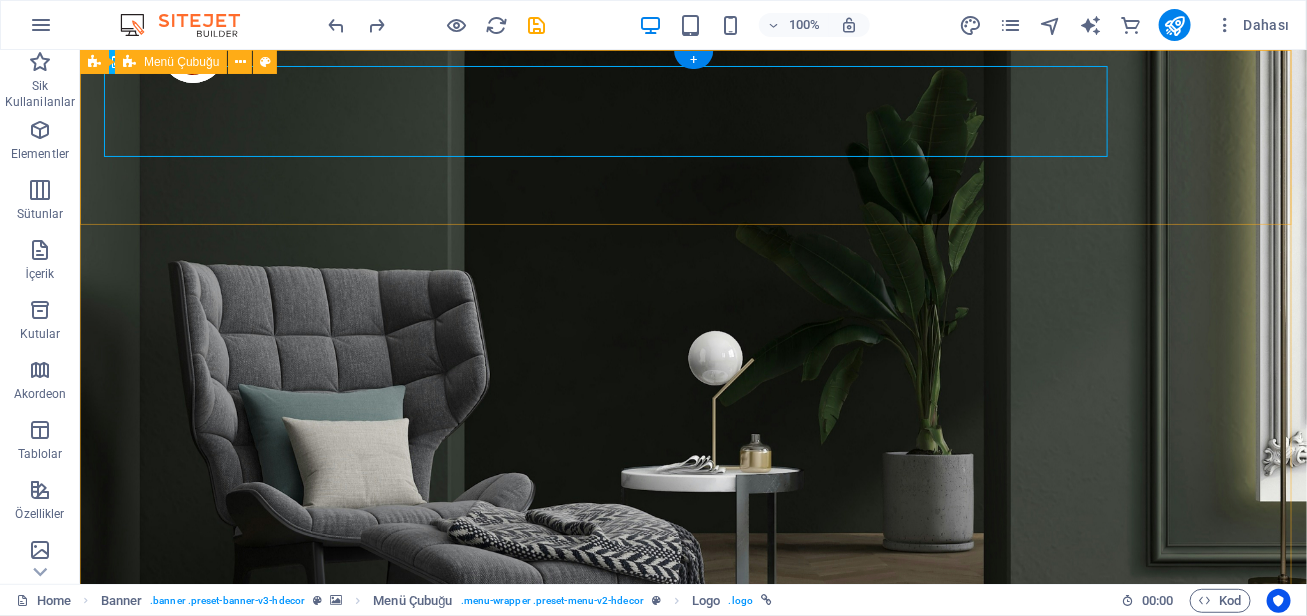 click on "Büyükbayram Koltuk Döşeme Üretimlerimiz Hakkımızda Müşteri Yorumları Mağazalarımız İletişim Ürünleri İncele" at bounding box center (692, 801) 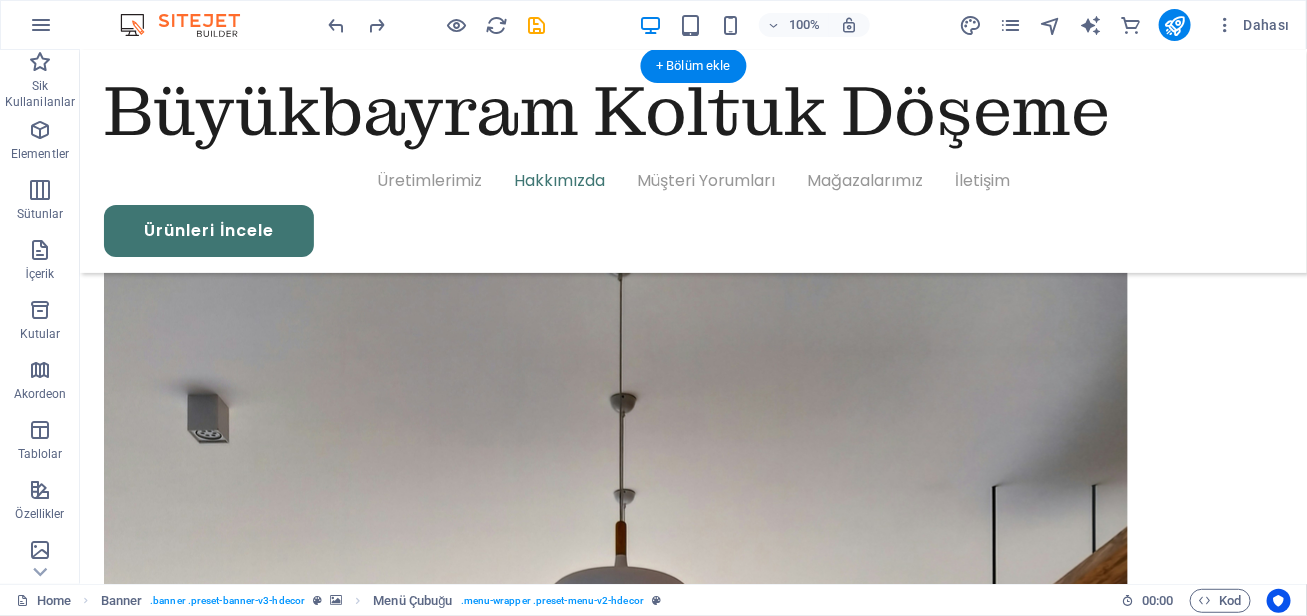 scroll, scrollTop: 2600, scrollLeft: 0, axis: vertical 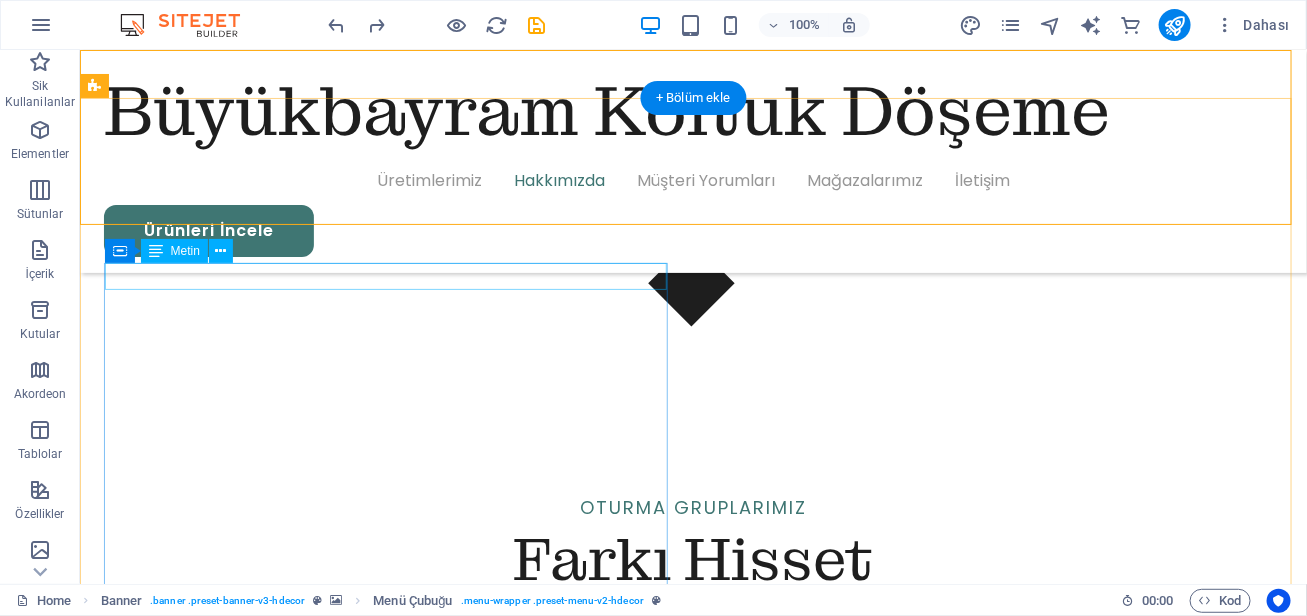 click on "Materials" at bounding box center [704, 6305] 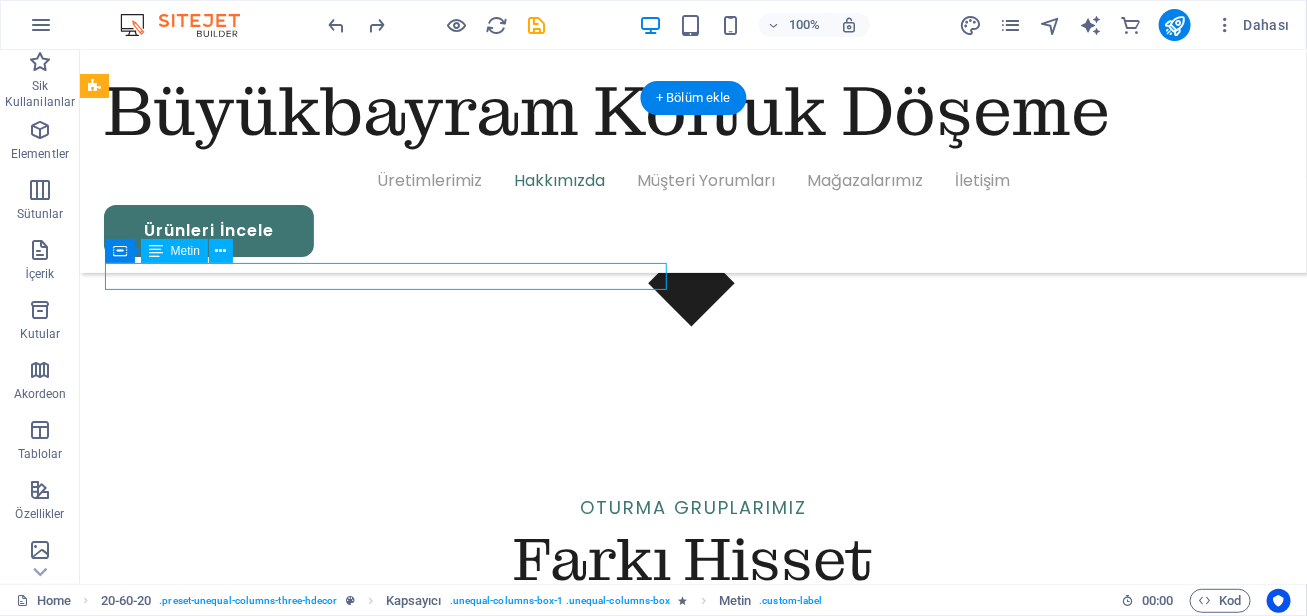 click on "Materials" at bounding box center (704, 6305) 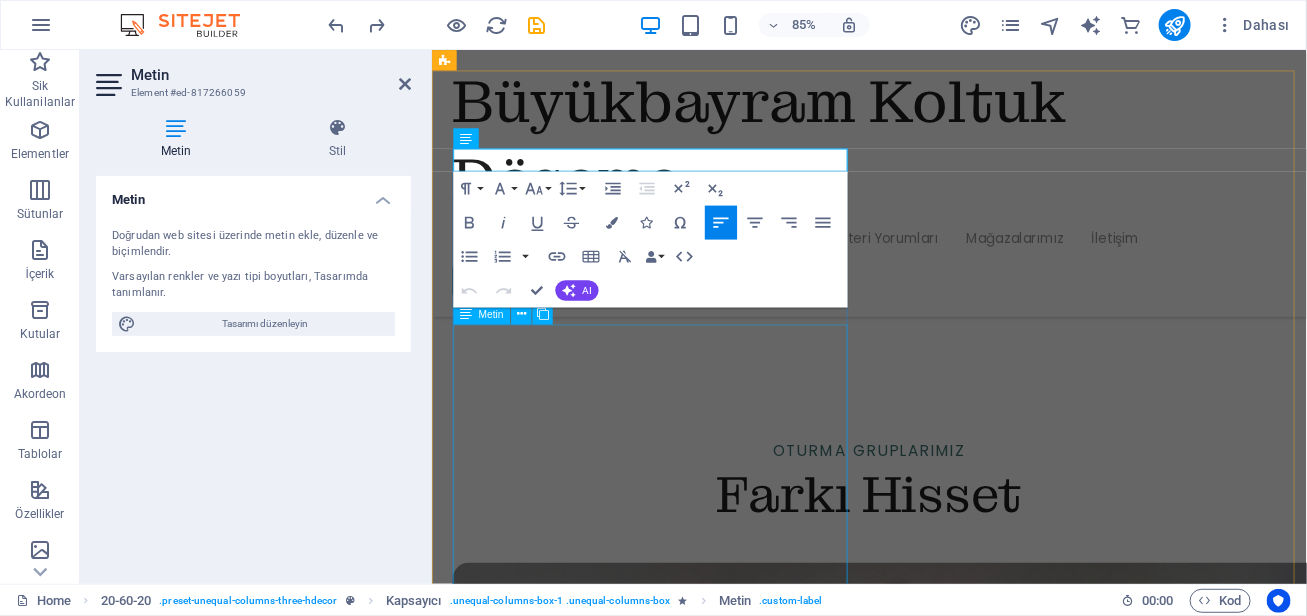 click on "Koltuk imalatı alanında uzmanlaşmış bir firma olarak, kaliteli ve şık tasarımlarımızla mekanlarınıza zarif bir dokunuş katıyoruz. Sıfır koltuk üretimi, koltuk yüz değişimi, sandalye ve köşe takımları gibi geniş bir hizmet yelpazesi sunuyoruz. Müşterilerimizin ihtiyacına göre özel ölçü ve tasarım seçenekleriyle, her bütçeye uygun çözümler üretiyoruz. Yenilikçi yaklaşımlarımız ve işçilikteki titizlikle, yaşam alanlarınızda konfor ve estetiği bir arada sunuyoruz. İster yeni bir koltuk isterse eski koltuğunuzun yüz değişimi olsun, her aşamada yüksek kaliteyi ve müşteri memnuniyetini ön planda tutuyoruz." at bounding box center (957, 6517) 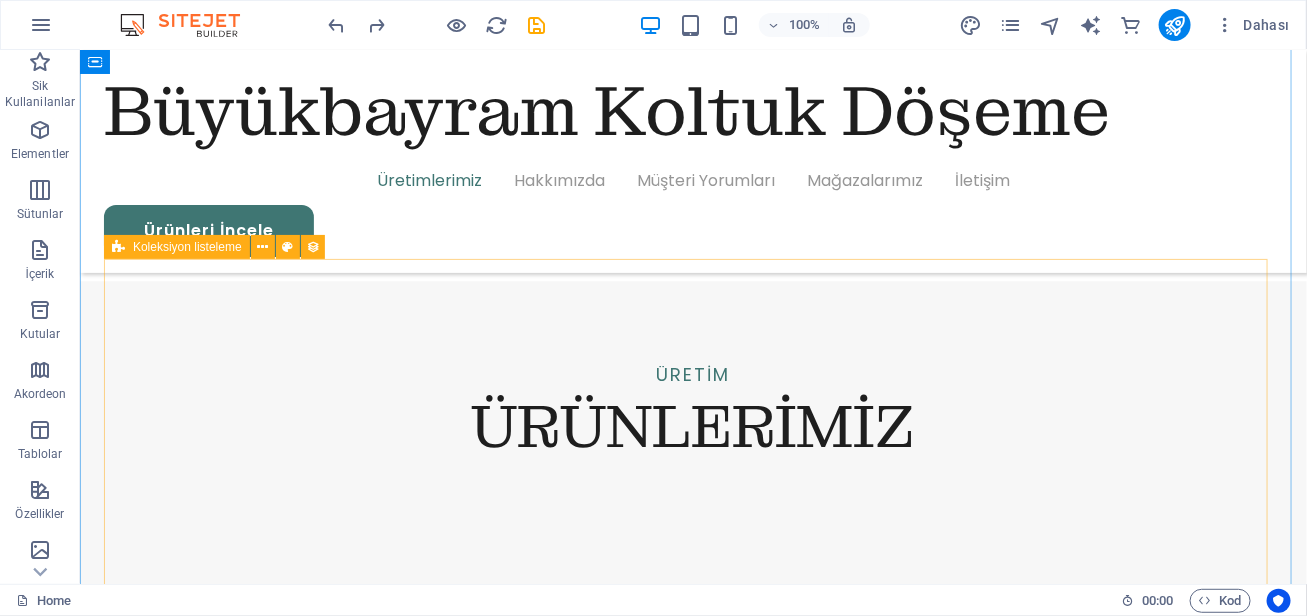 scroll, scrollTop: 1300, scrollLeft: 0, axis: vertical 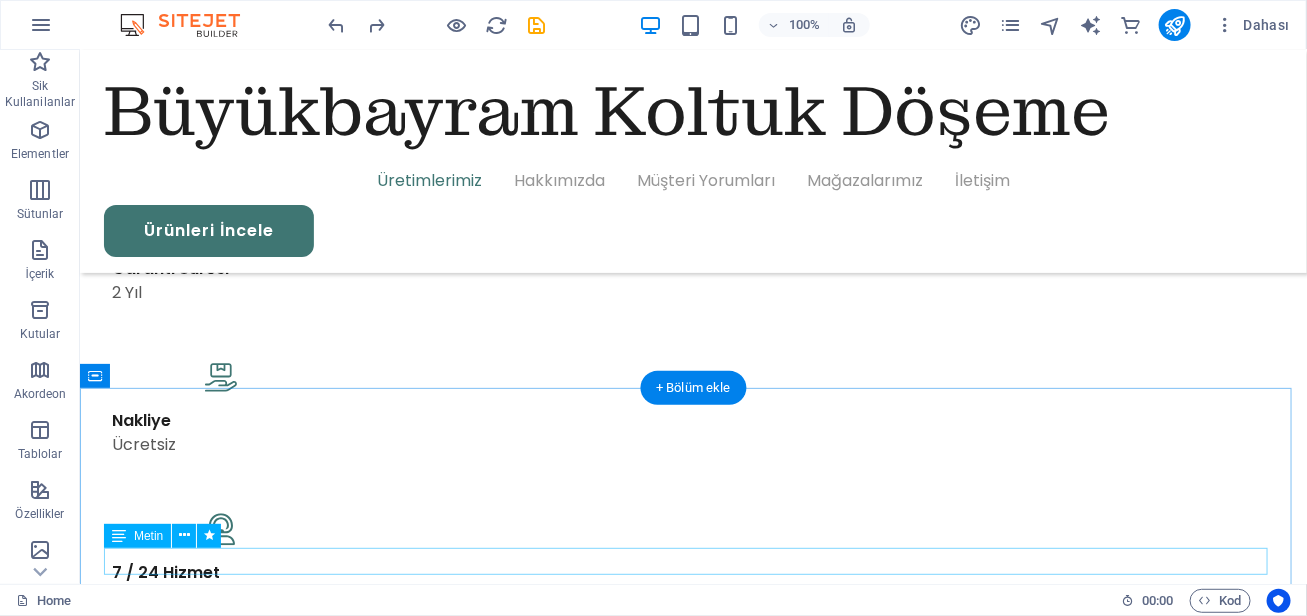 click on "Oturma gruplarımız" at bounding box center [692, 1806] 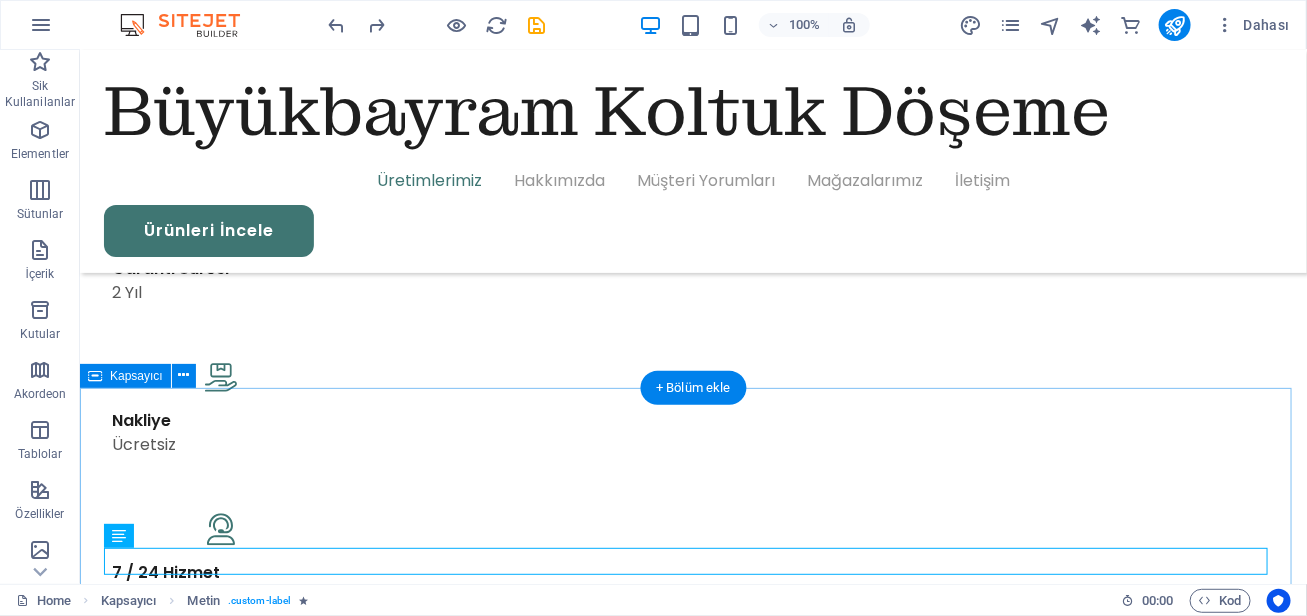 click on "Oturma gruplarımız Farkı Hisset [CITY] İskelet İmalathanemiz Çalışma Ortamımız Vorherige Nächste" at bounding box center (692, 4494) 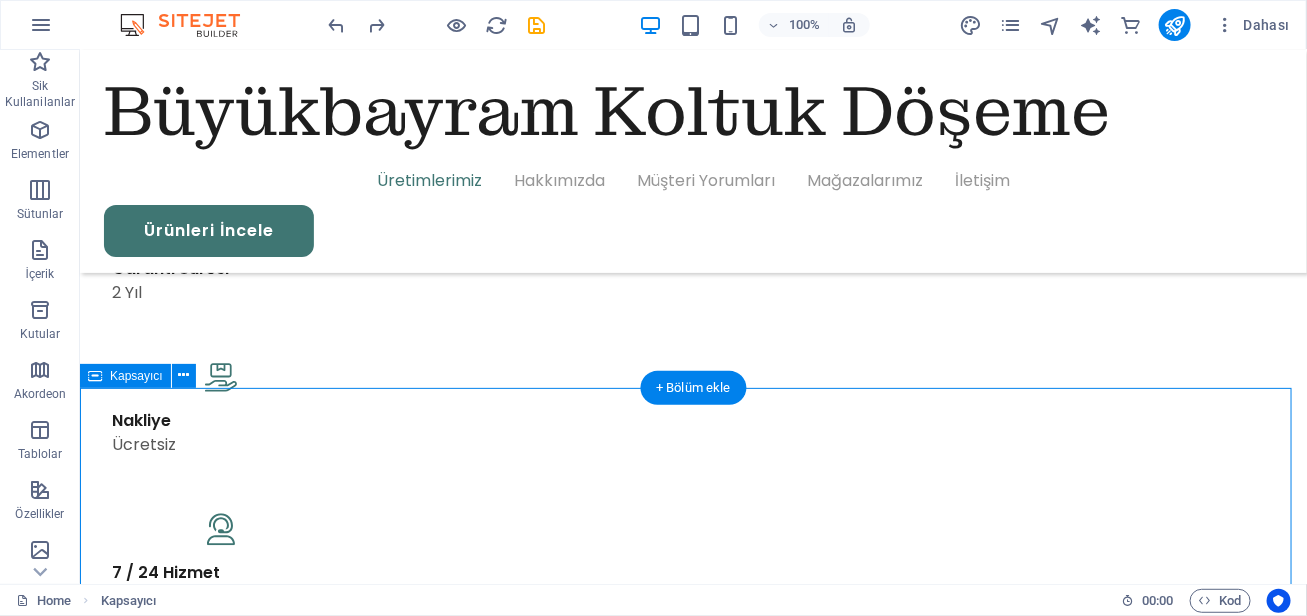 click on "Oturma gruplarımız Farkı Hisset [CITY] İskelet İmalathanemiz Çalışma Ortamımız Vorherige Nächste" at bounding box center (692, 4494) 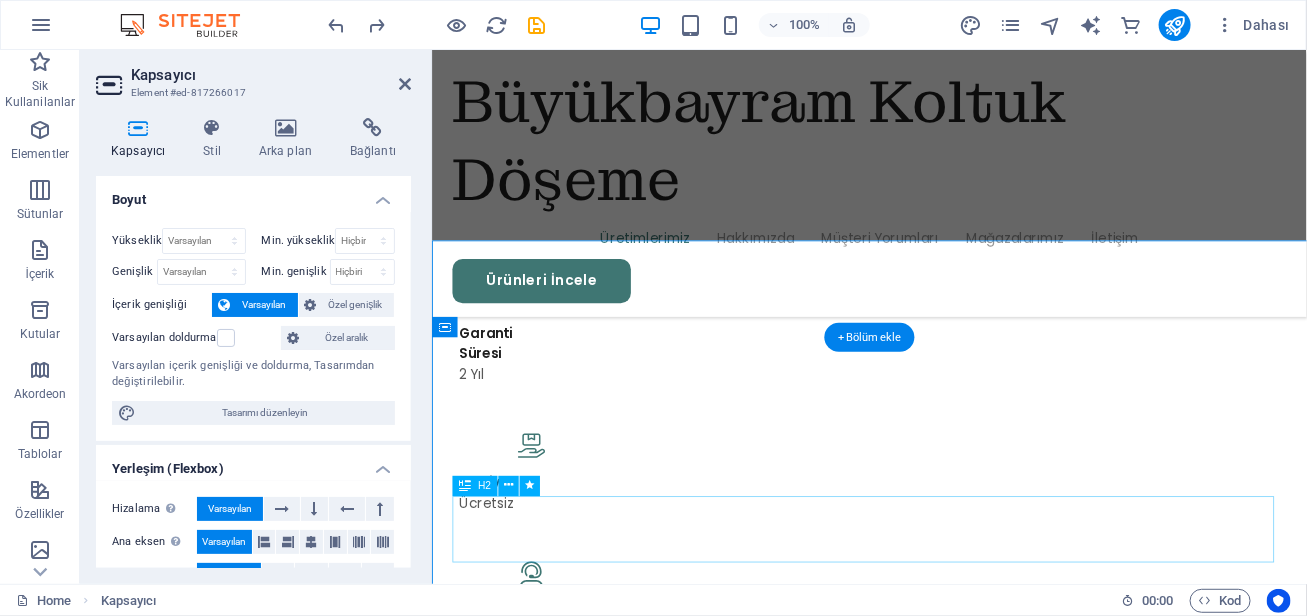 click on "Farkı Hisset" at bounding box center [945, 1974] 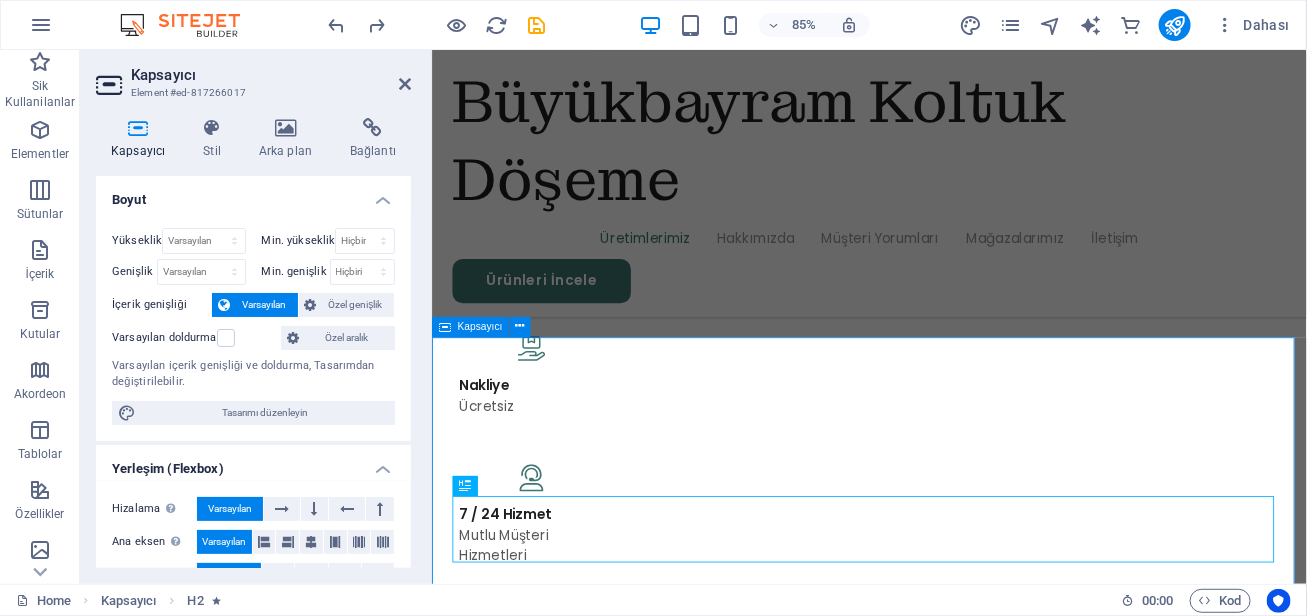 click on "Oturma gruplarımız Farkı Hisset [CITY] İskelet İmalathanemiz Çalışma Ortamımız Vorherige Nächste" at bounding box center [945, 4508] 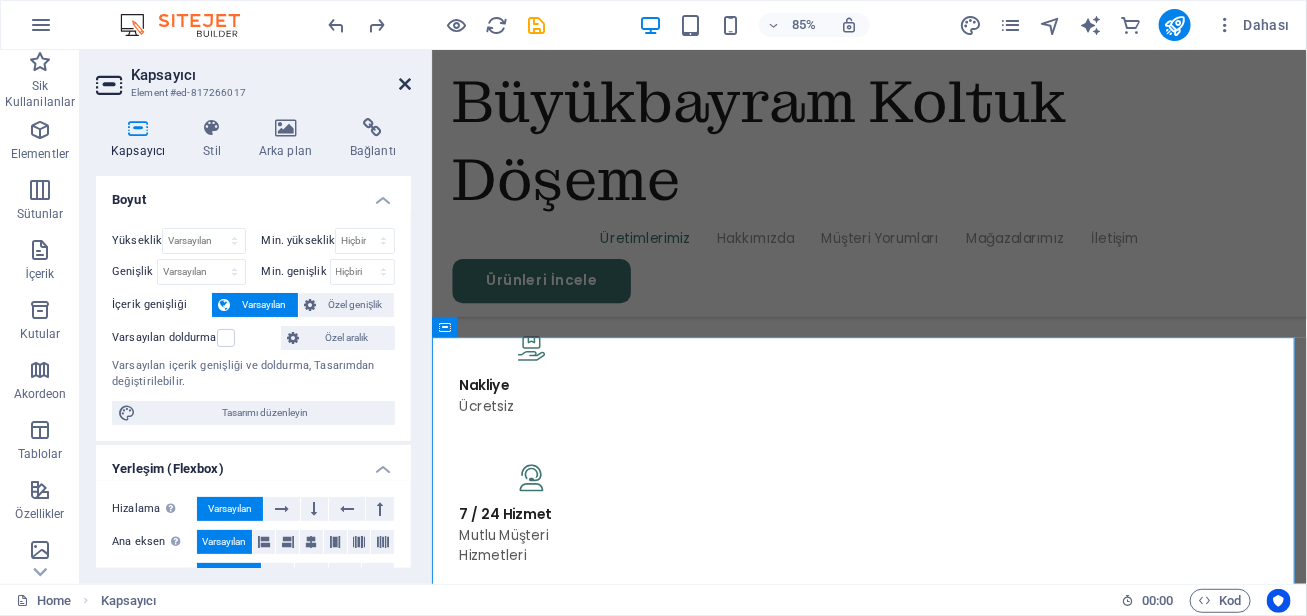 click at bounding box center [405, 84] 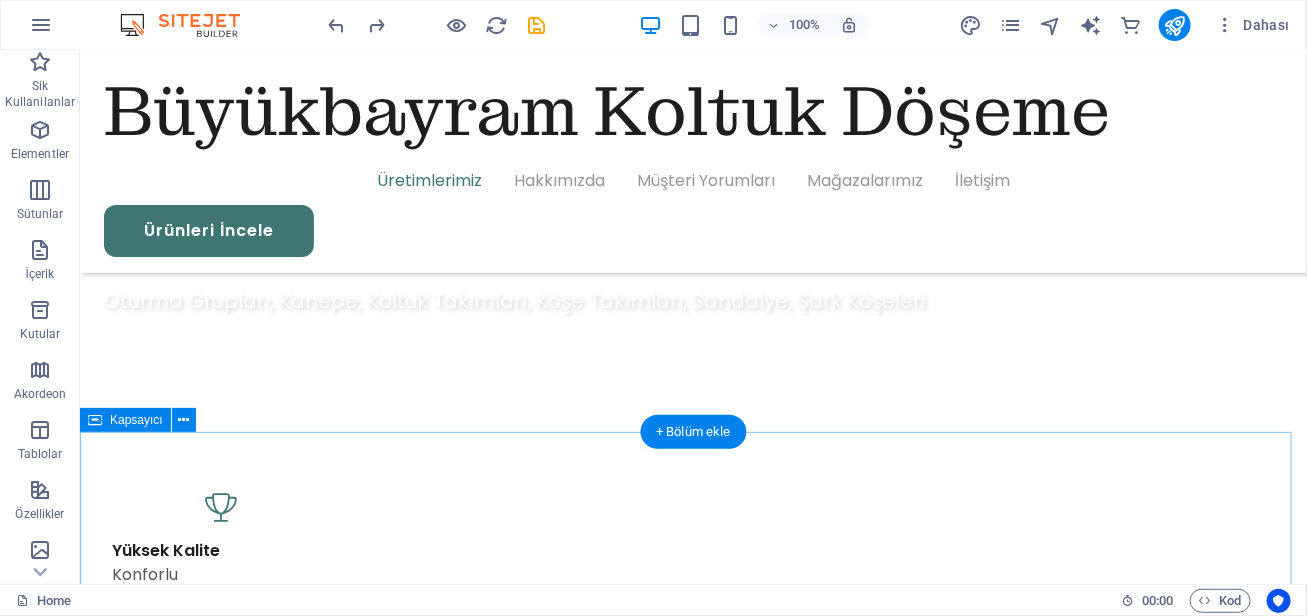 scroll, scrollTop: 433, scrollLeft: 0, axis: vertical 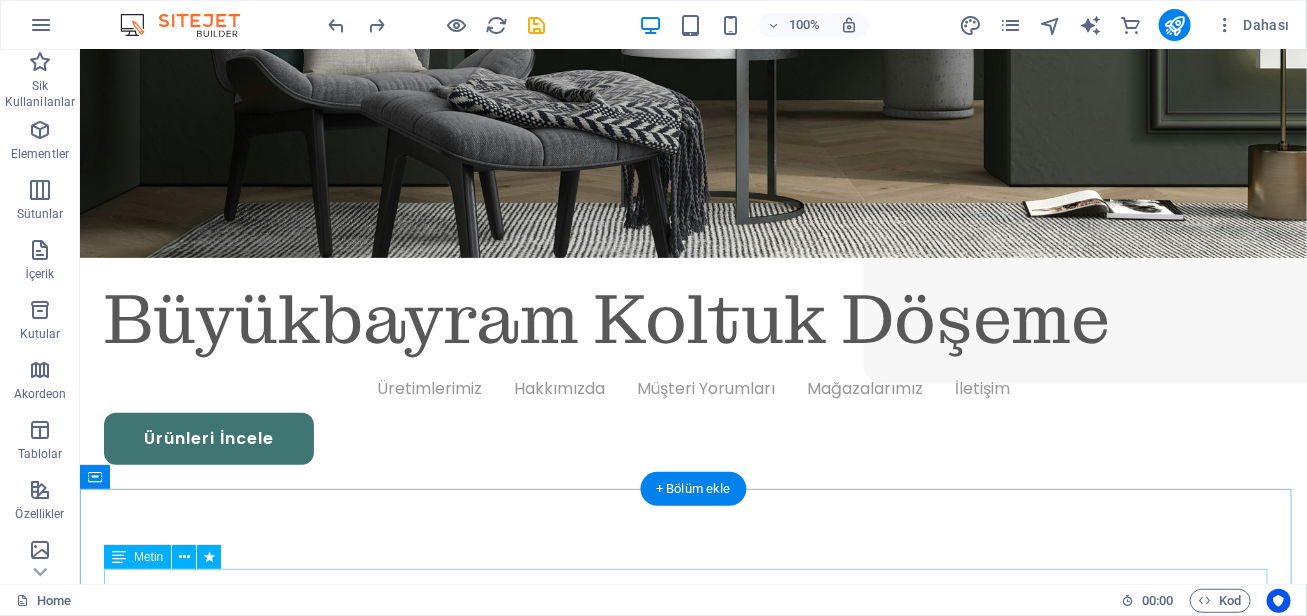 click on "ÜRETİM" at bounding box center [692, 1721] 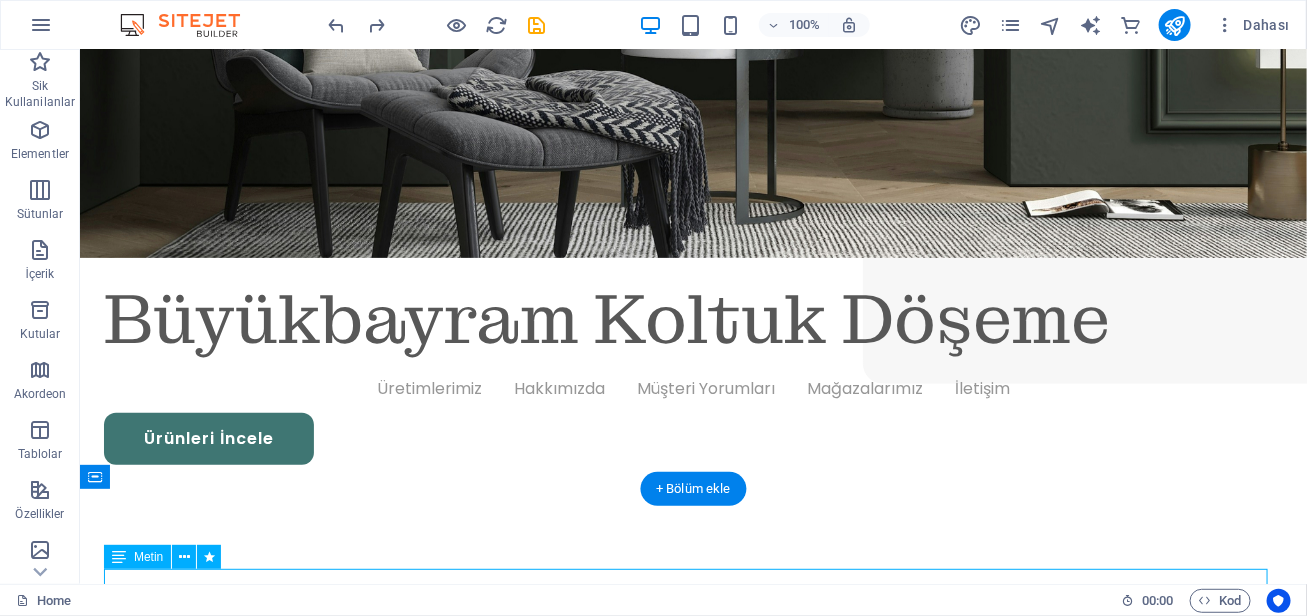 click on "ÜRETİM" at bounding box center (692, 1721) 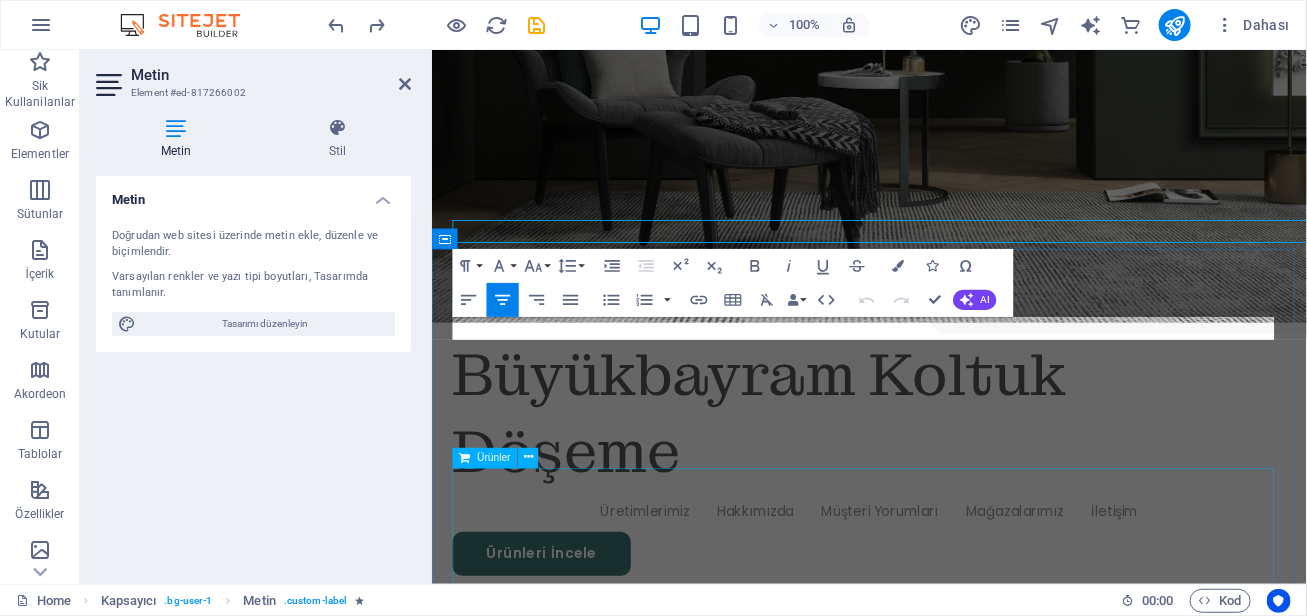 scroll, scrollTop: 752, scrollLeft: 0, axis: vertical 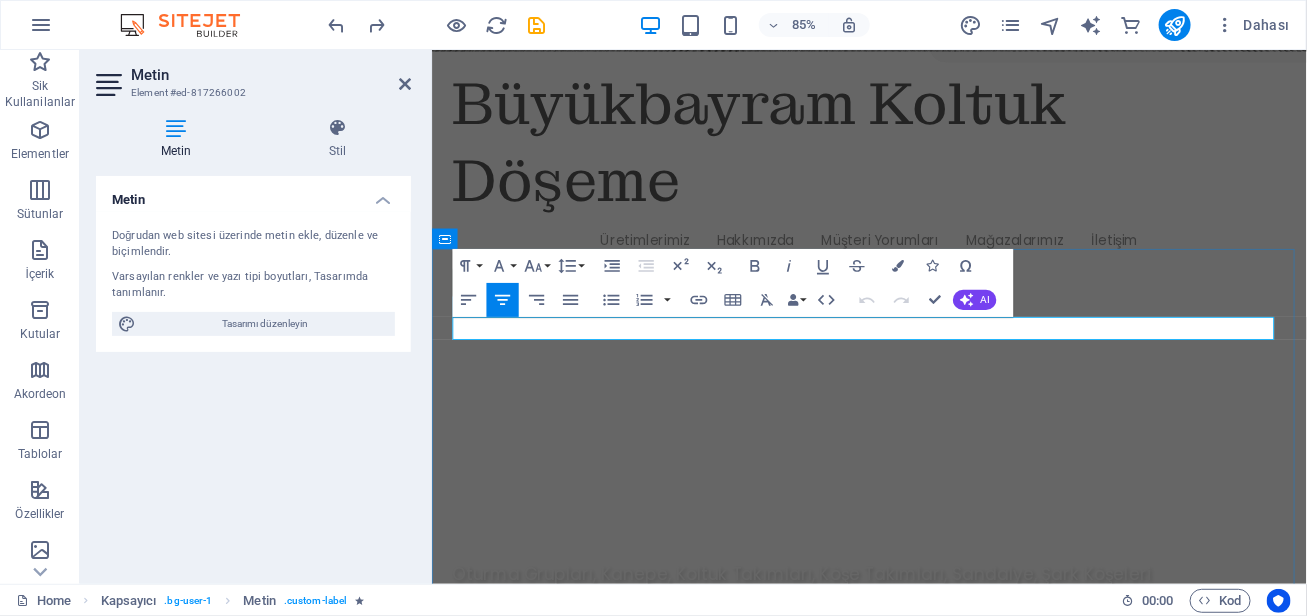click on "ÜRETİM" at bounding box center [946, 1631] 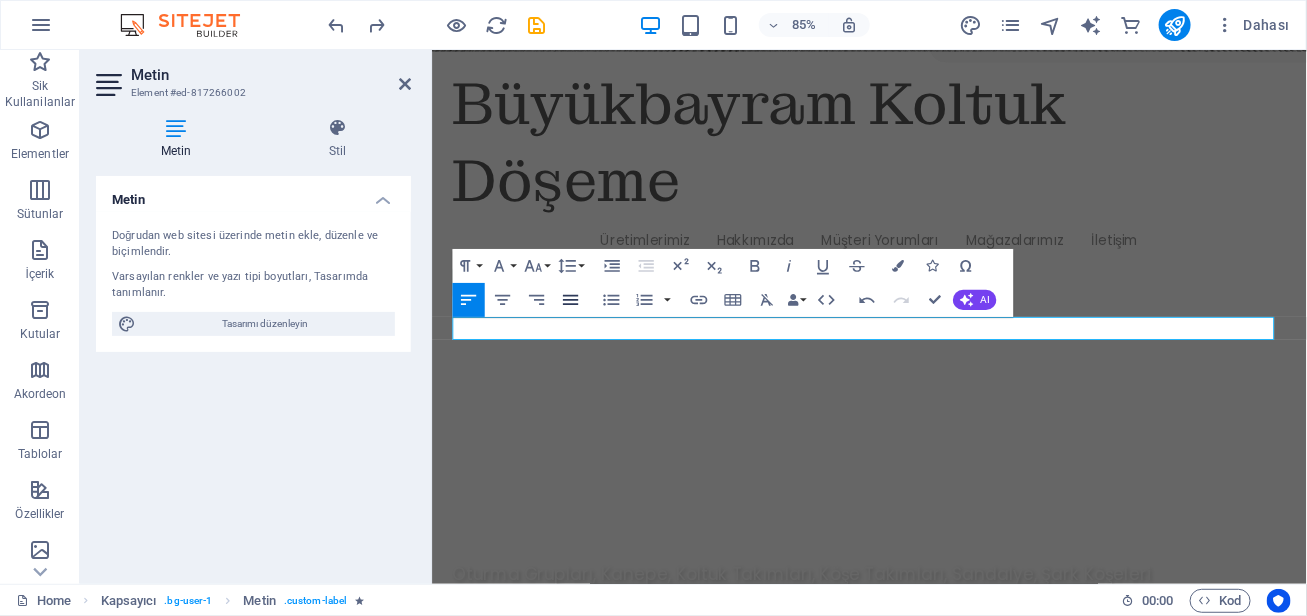click 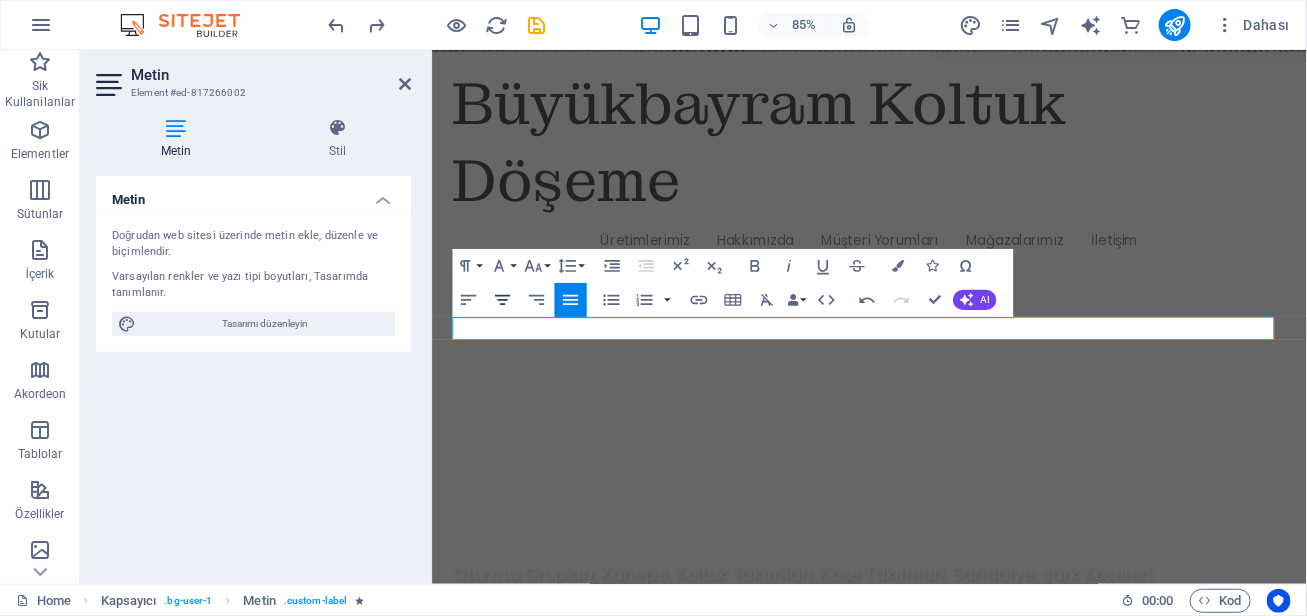 click 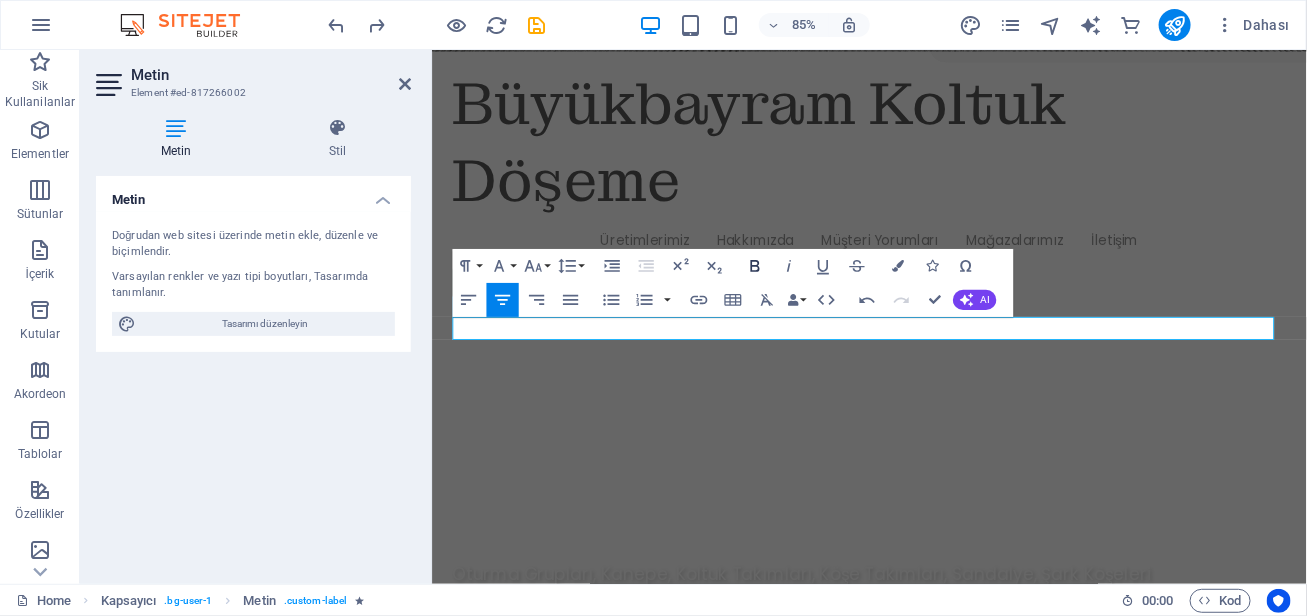 click 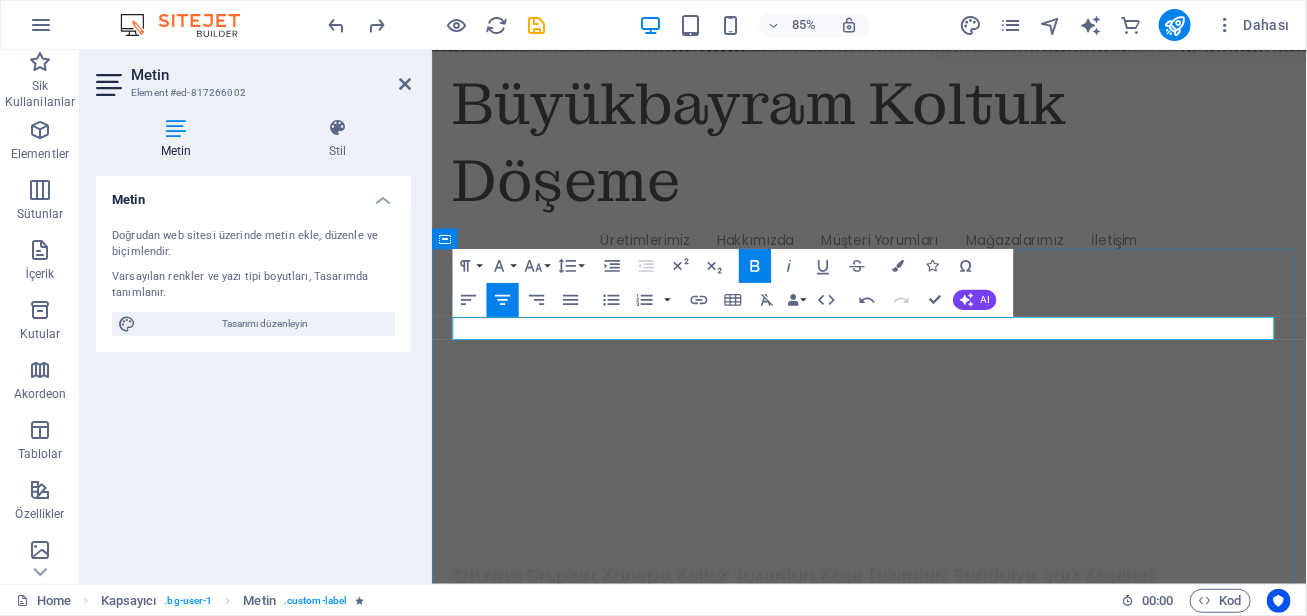 drag, startPoint x: 1009, startPoint y: 364, endPoint x: 811, endPoint y: 369, distance: 198.06313 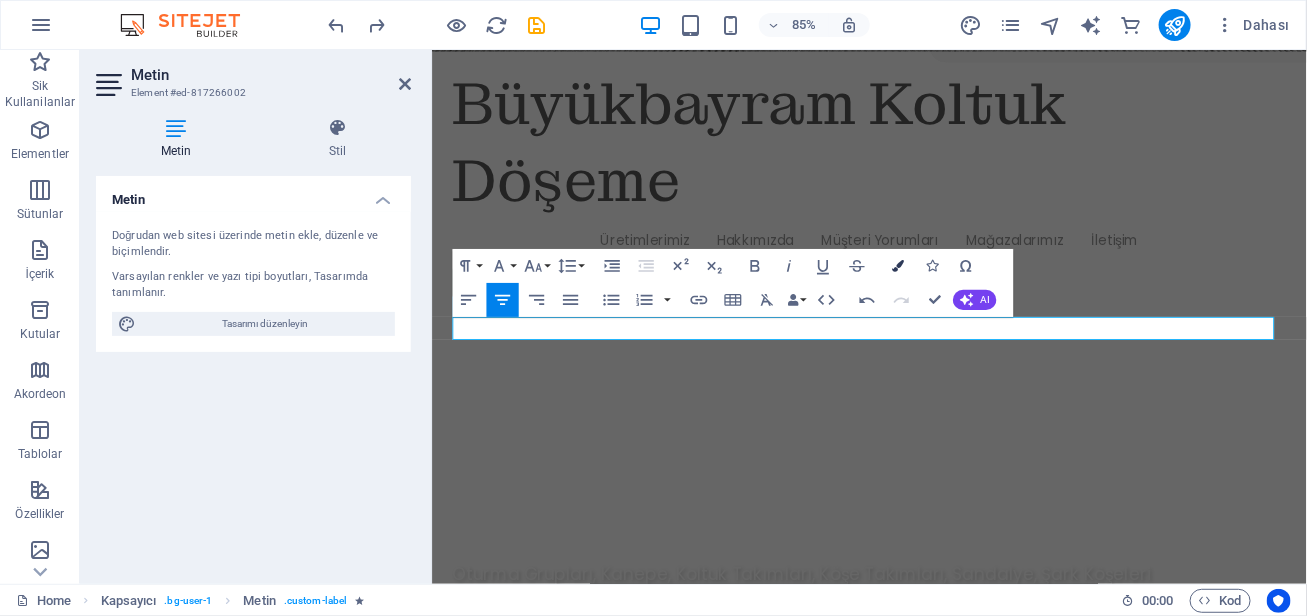 click on "Colors" at bounding box center (898, 266) 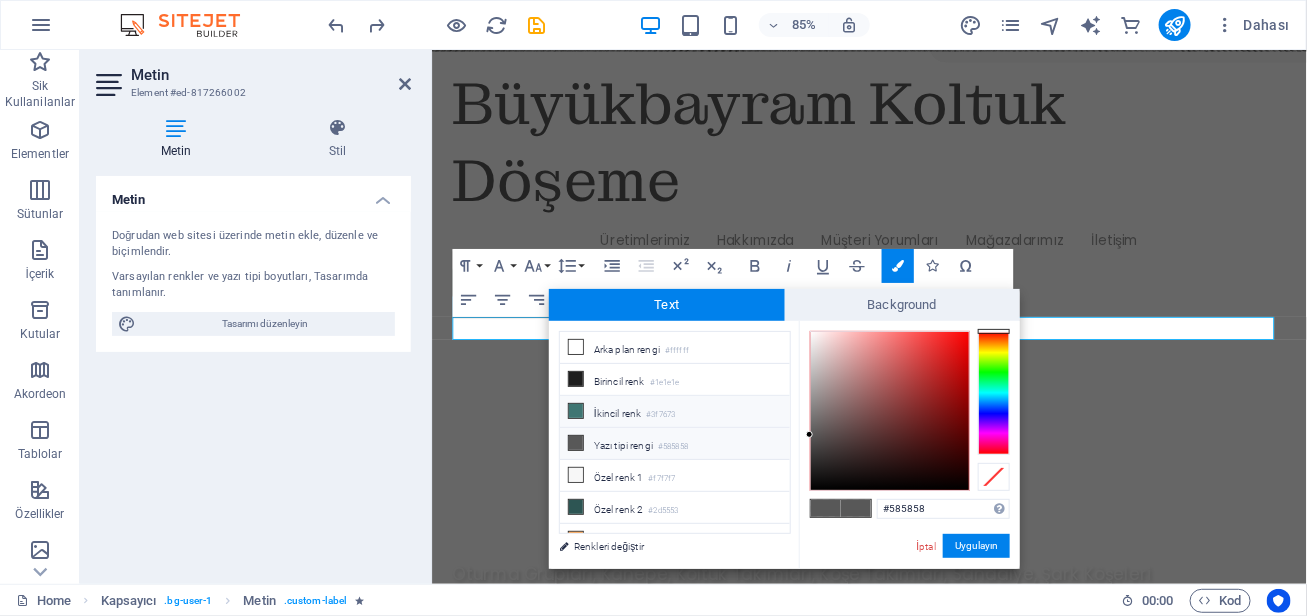 click on "İkincil renk
#3f7673" at bounding box center (675, 412) 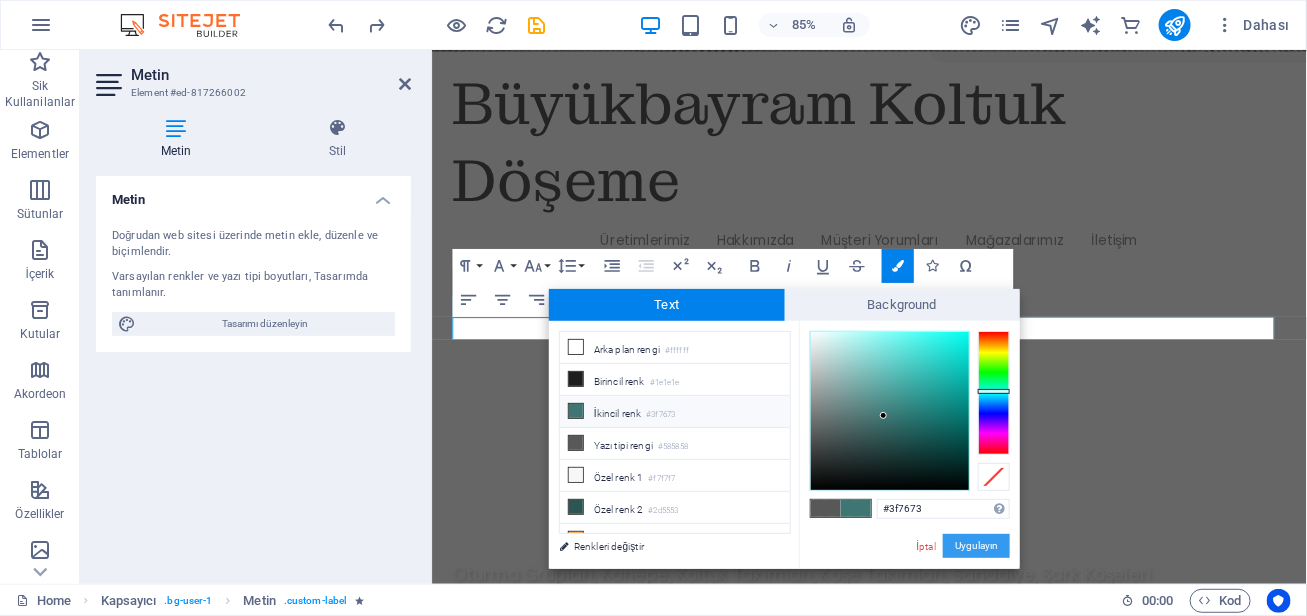 click on "Uygulayın" at bounding box center [976, 546] 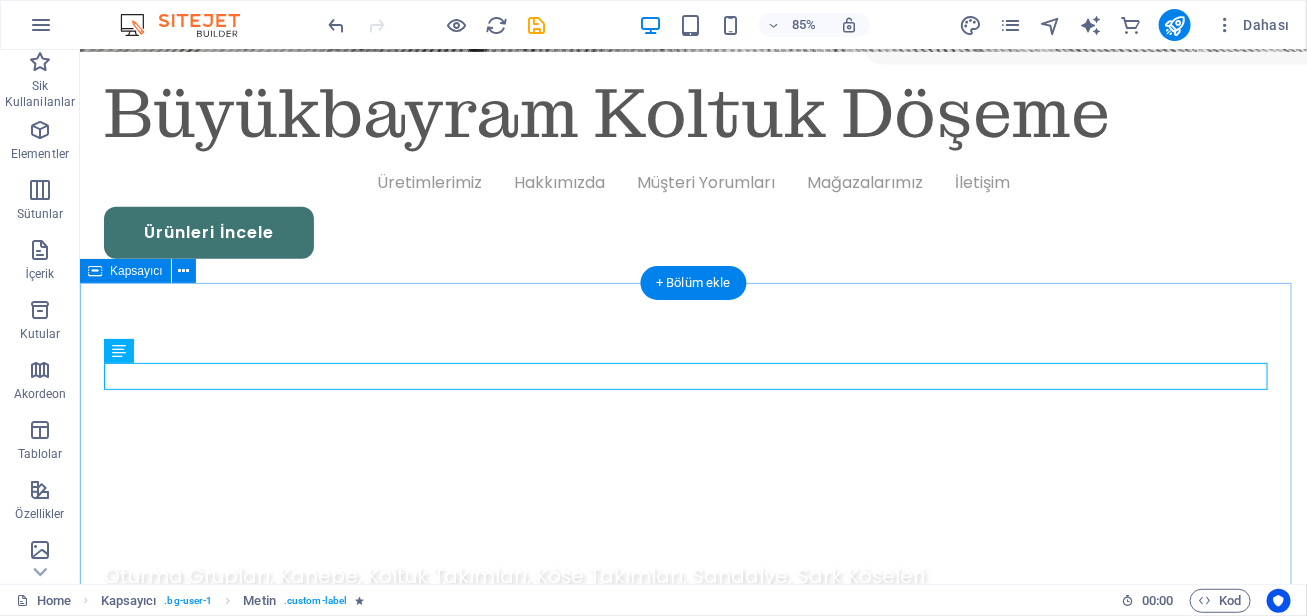 scroll, scrollTop: 639, scrollLeft: 0, axis: vertical 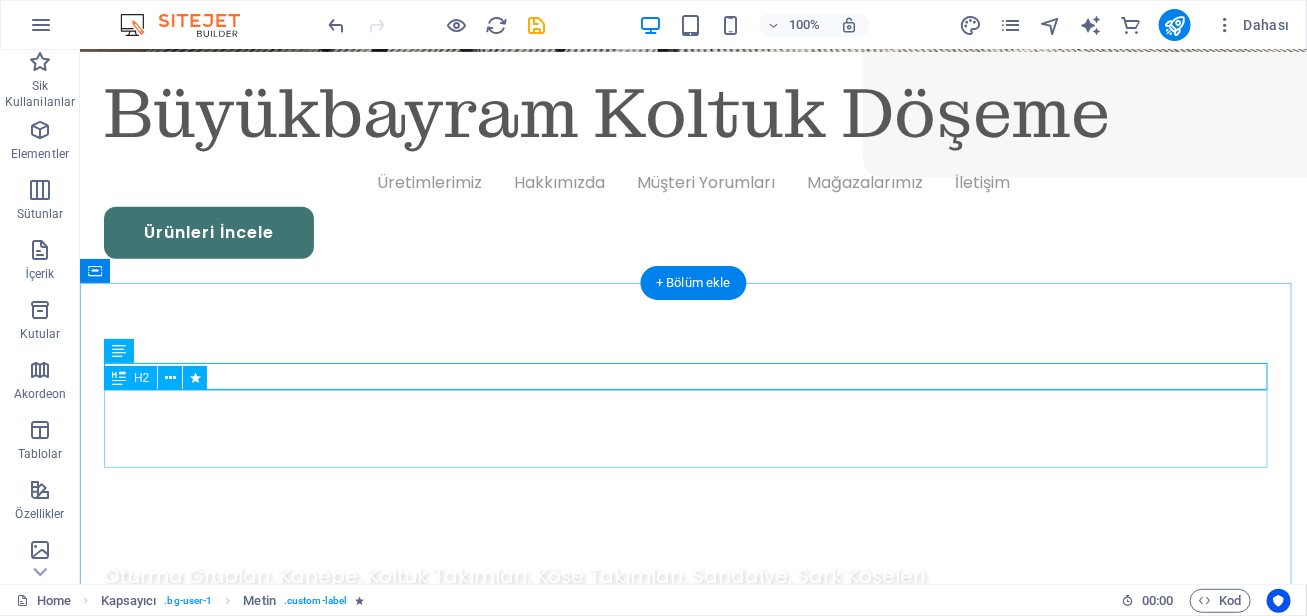 click on "ÜRÜNLERİMİZ" at bounding box center (692, 1568) 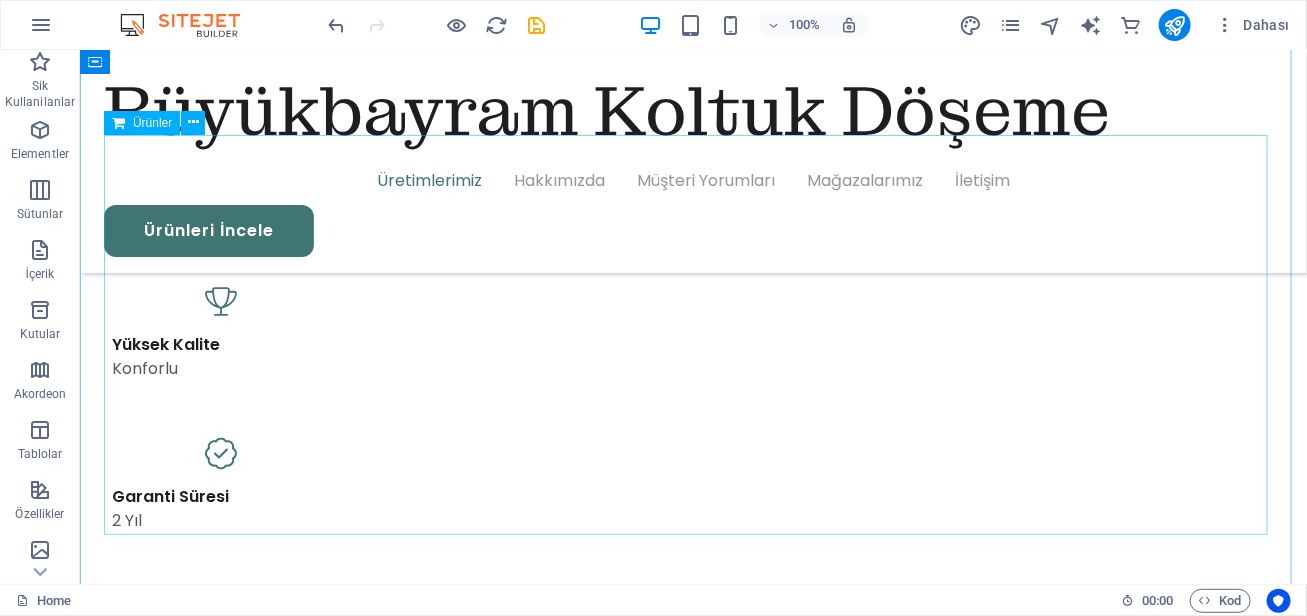 scroll, scrollTop: 639, scrollLeft: 0, axis: vertical 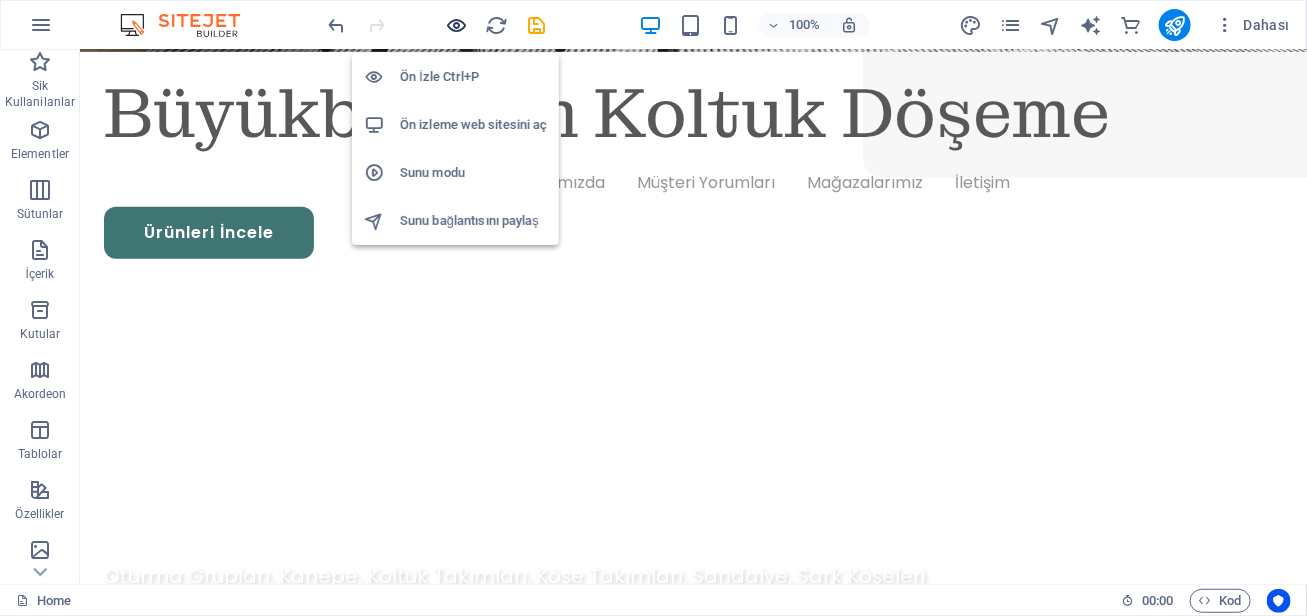 click at bounding box center (457, 25) 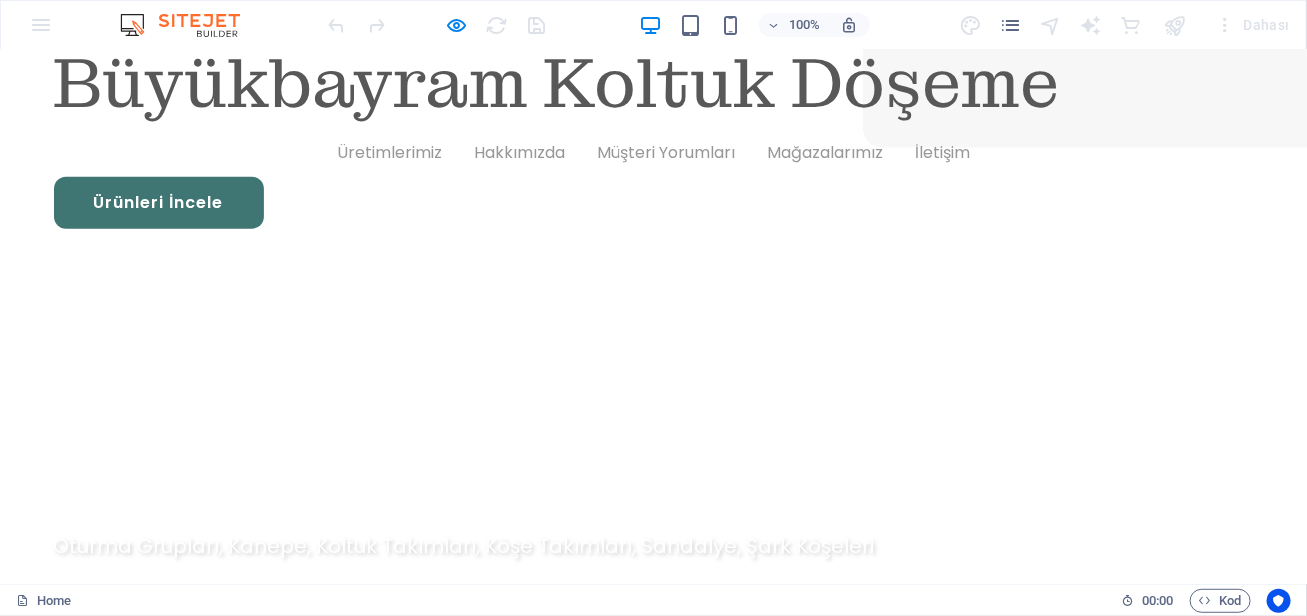 scroll, scrollTop: 623, scrollLeft: 0, axis: vertical 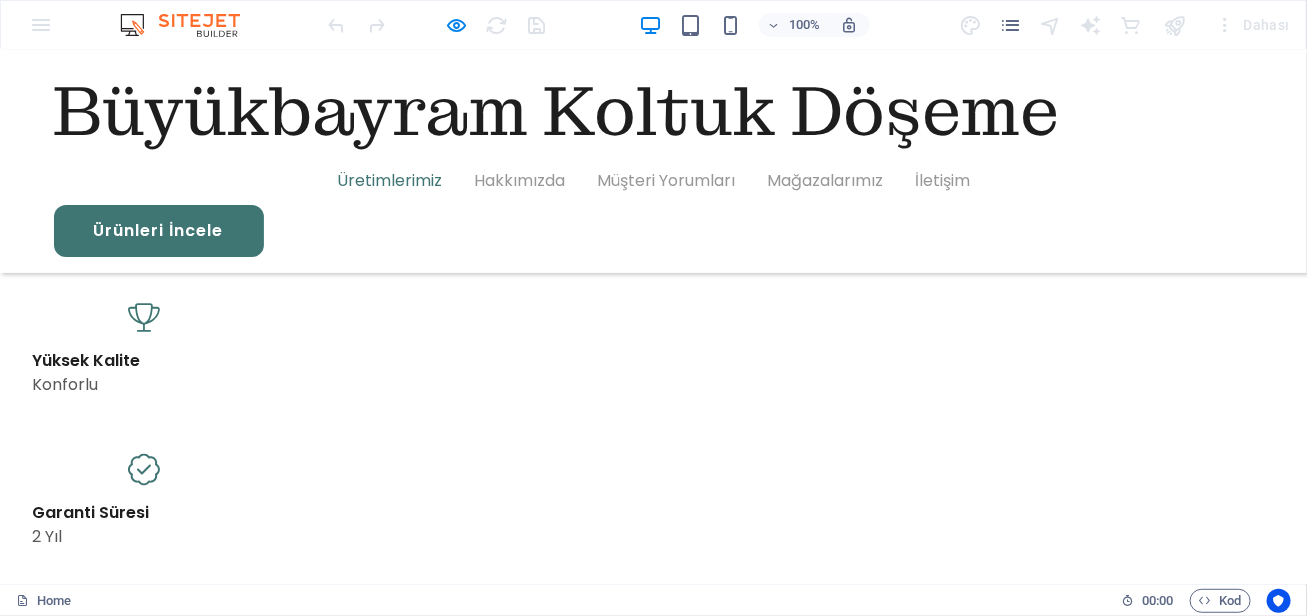 click at bounding box center (654, 1442) 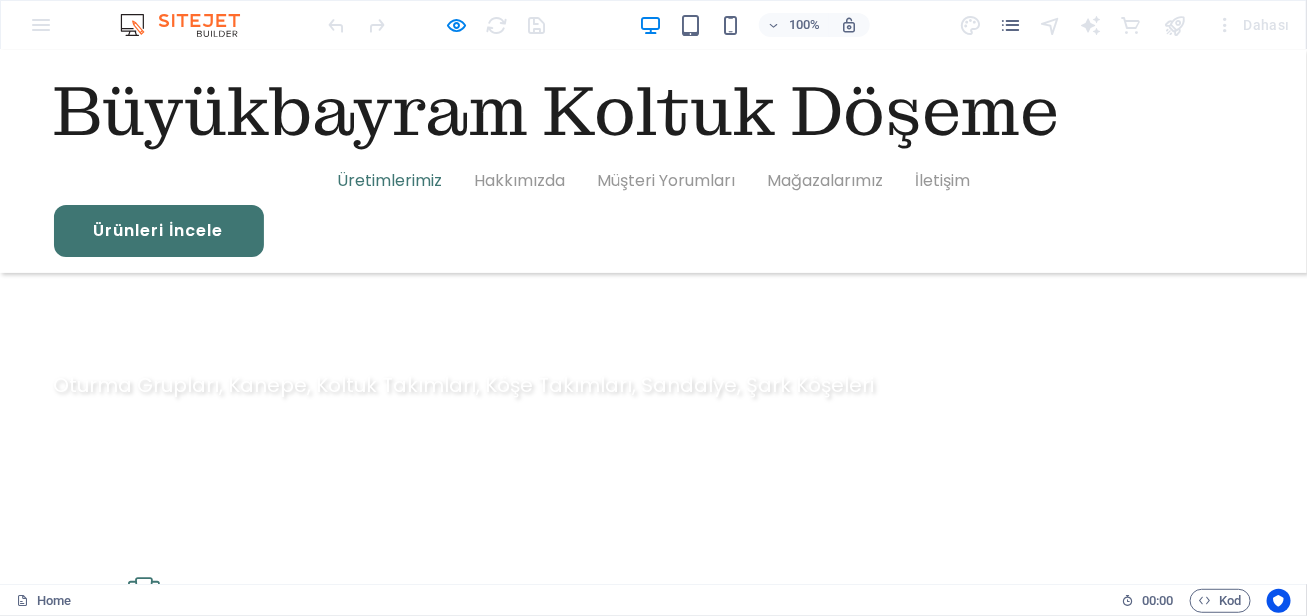 scroll, scrollTop: 699, scrollLeft: 0, axis: vertical 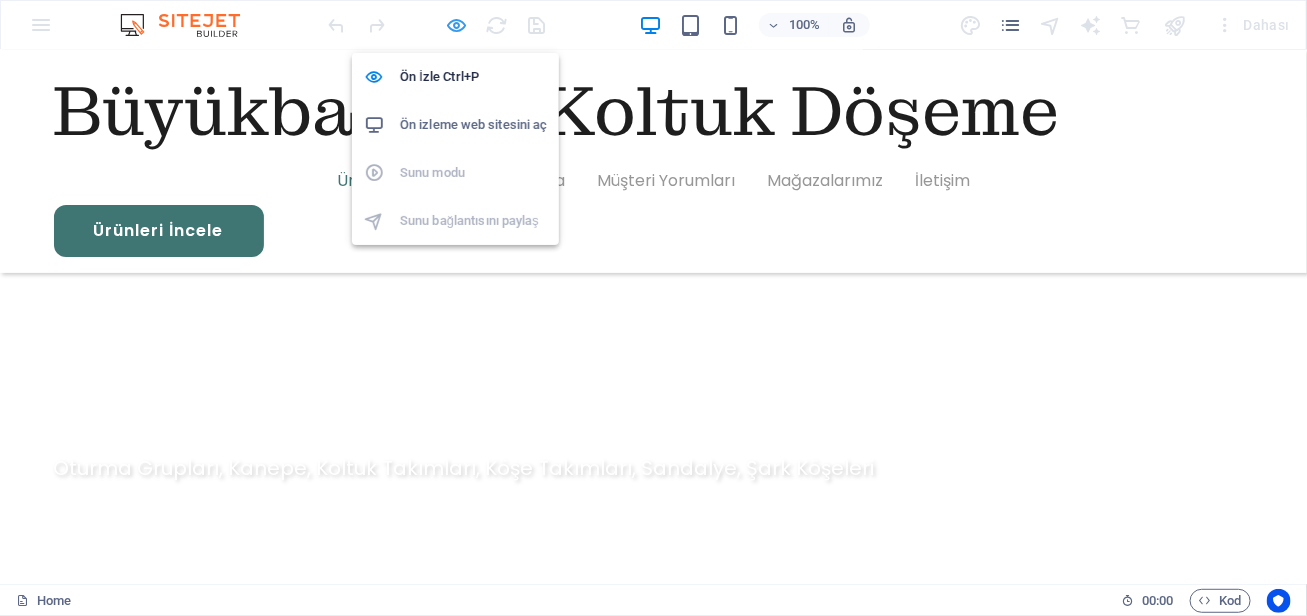 click at bounding box center (457, 25) 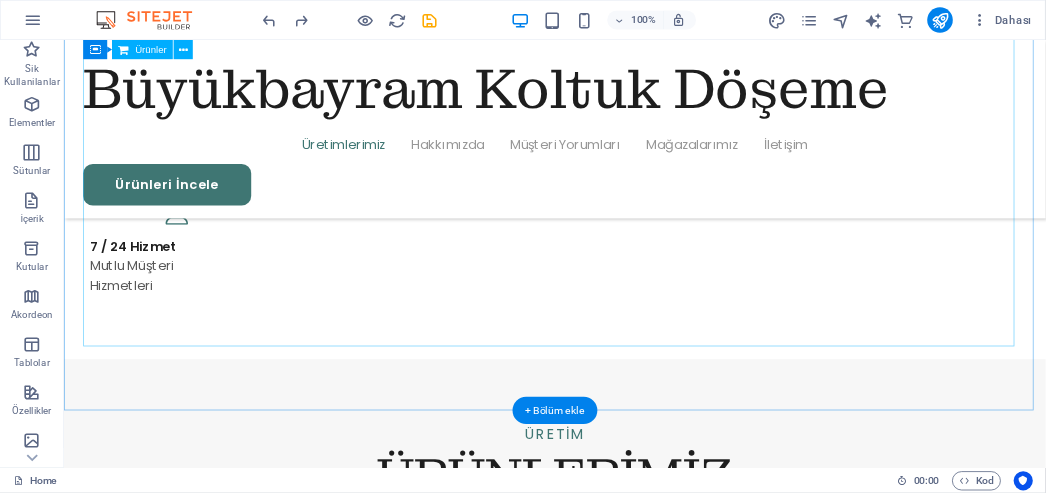 scroll, scrollTop: 1132, scrollLeft: 0, axis: vertical 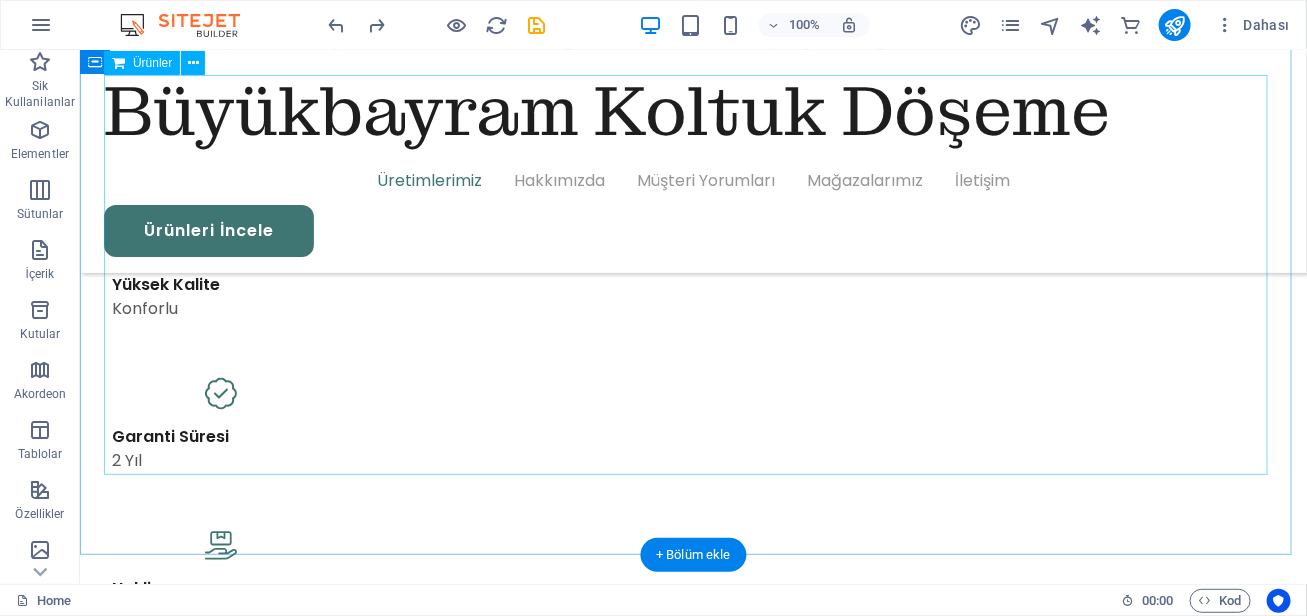 click at bounding box center [692, 1366] 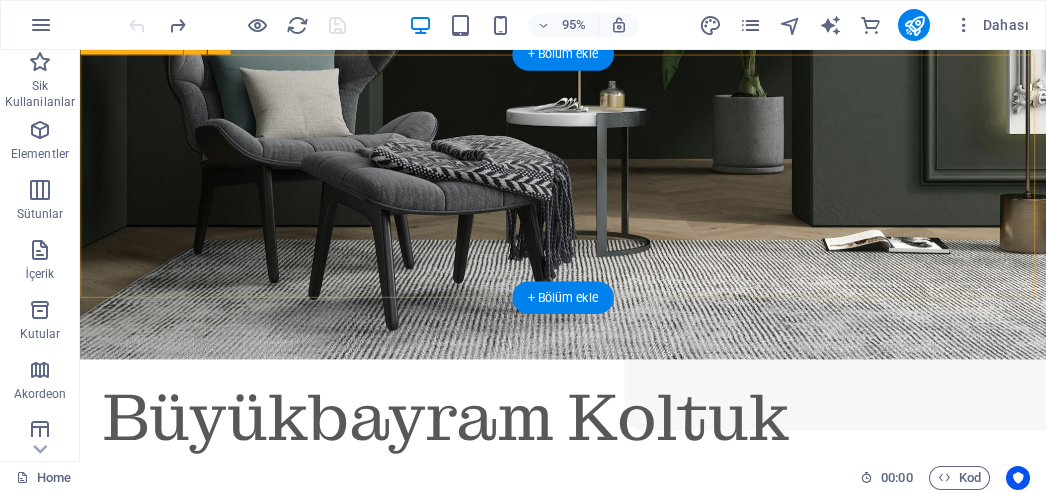 scroll, scrollTop: 713, scrollLeft: 0, axis: vertical 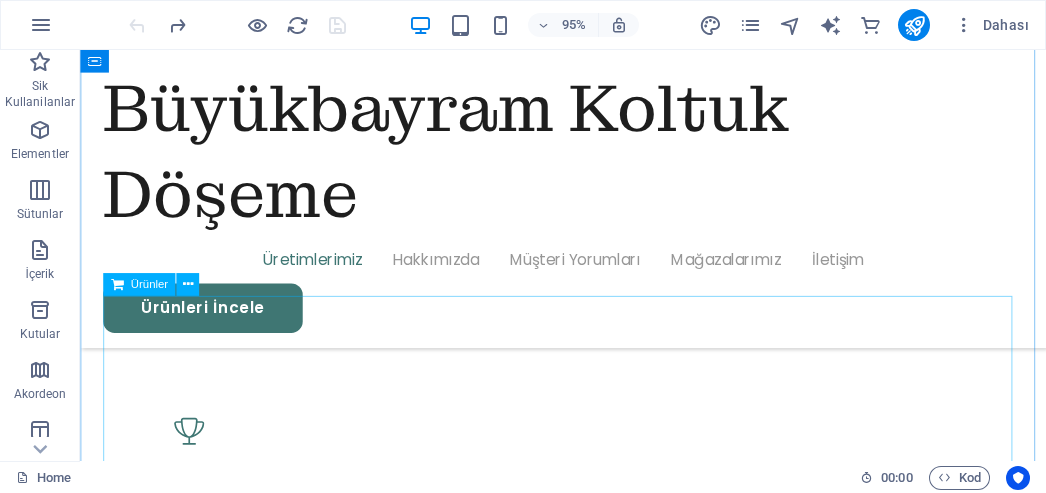click at bounding box center [588, 1601] 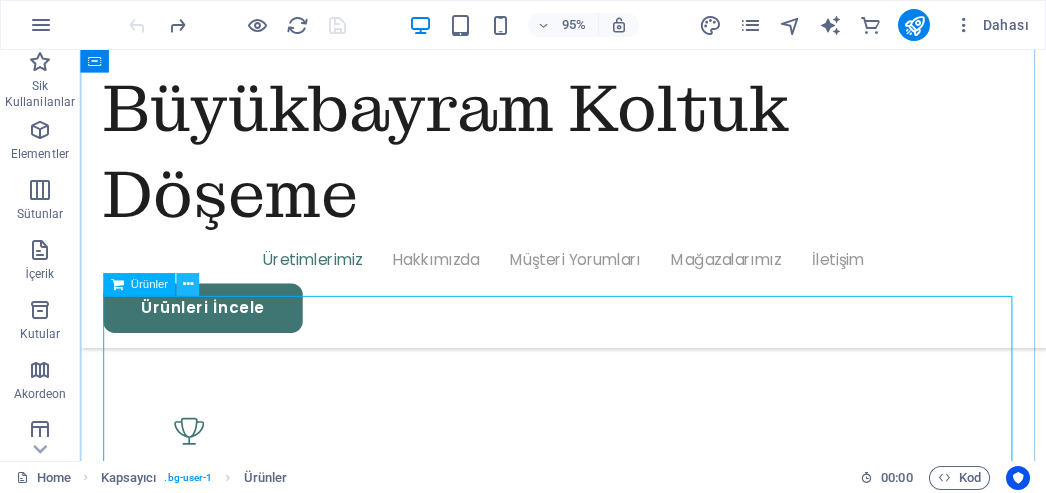 click at bounding box center (187, 285) 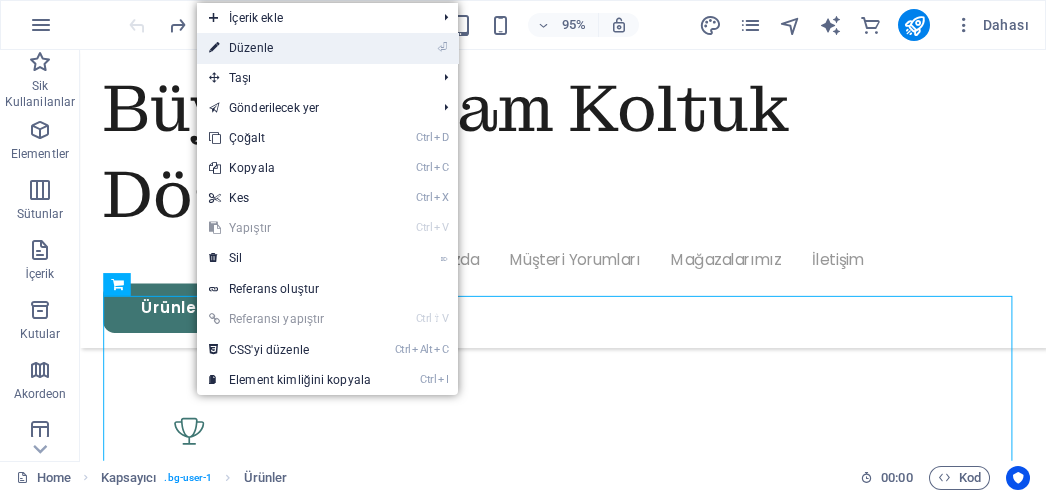 click on "⏎  Düzenle" at bounding box center (290, 48) 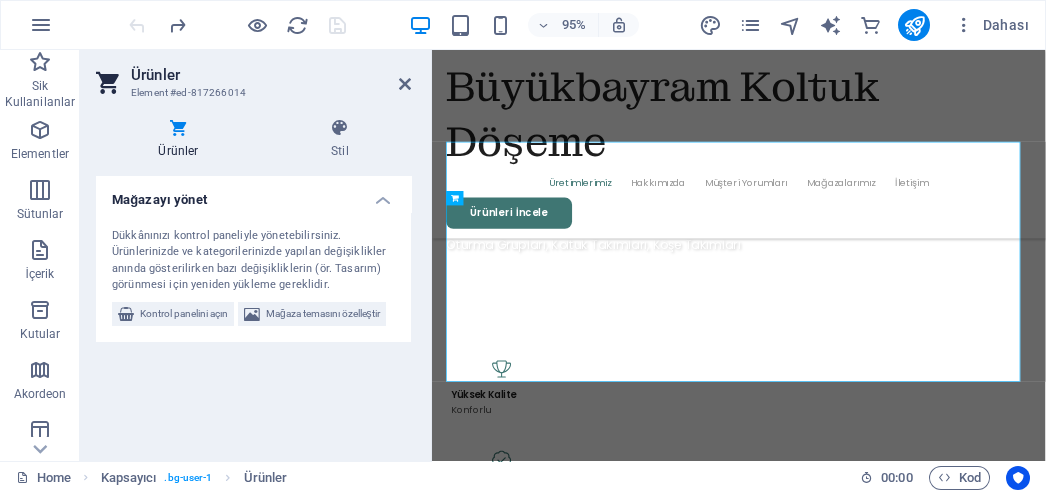 scroll, scrollTop: 1079, scrollLeft: 0, axis: vertical 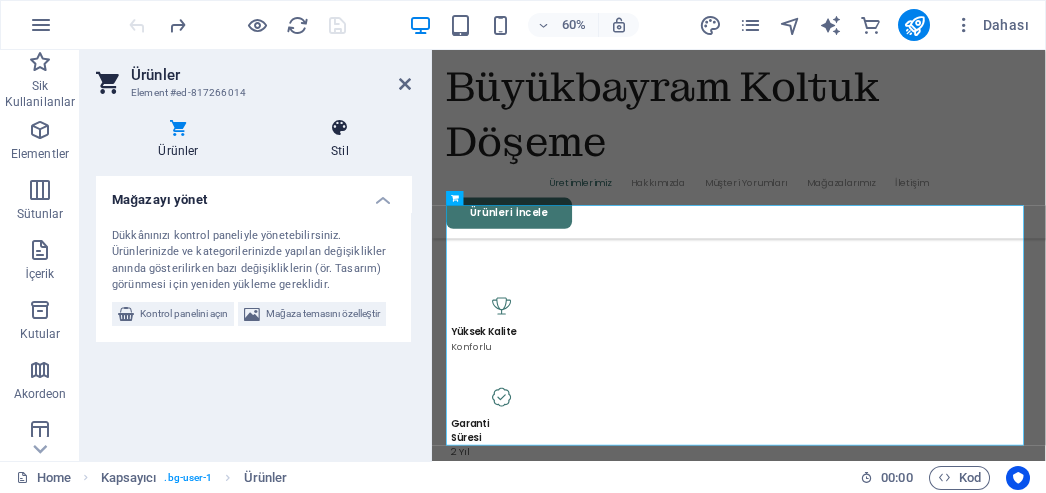 click on "Stil" at bounding box center (340, 139) 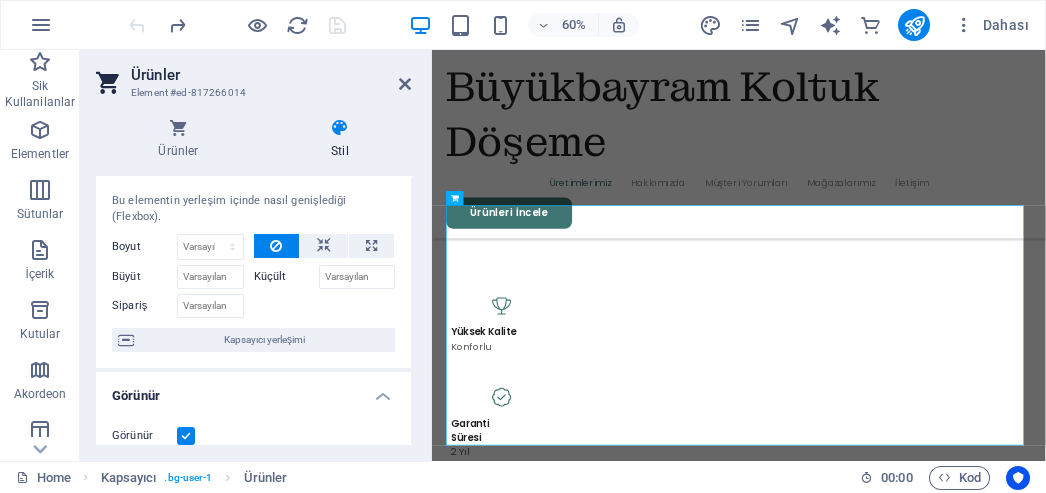 scroll, scrollTop: 0, scrollLeft: 0, axis: both 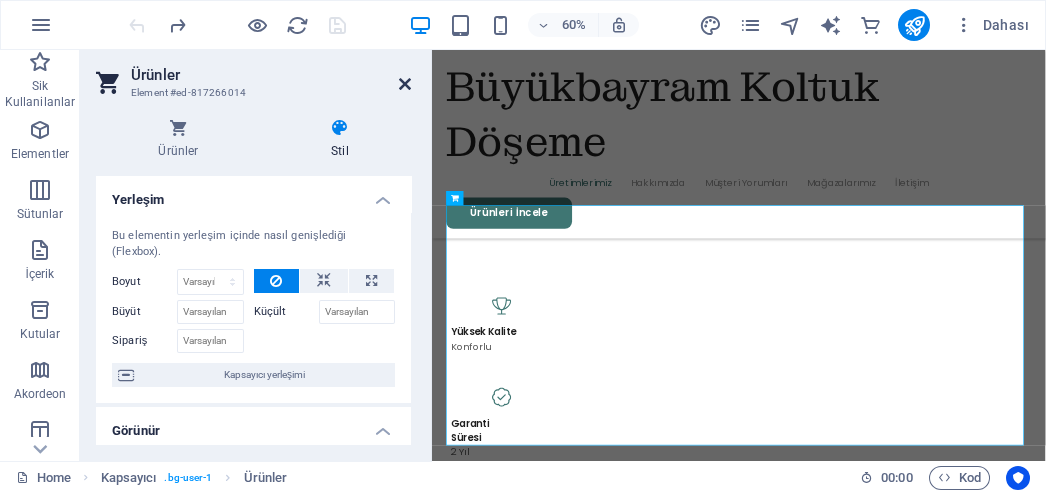 click at bounding box center [405, 84] 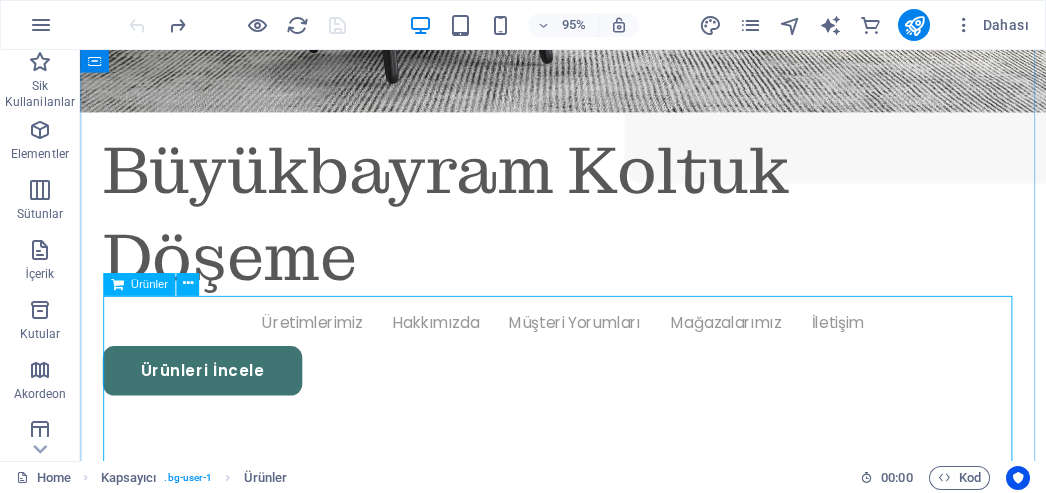 scroll, scrollTop: 974, scrollLeft: 0, axis: vertical 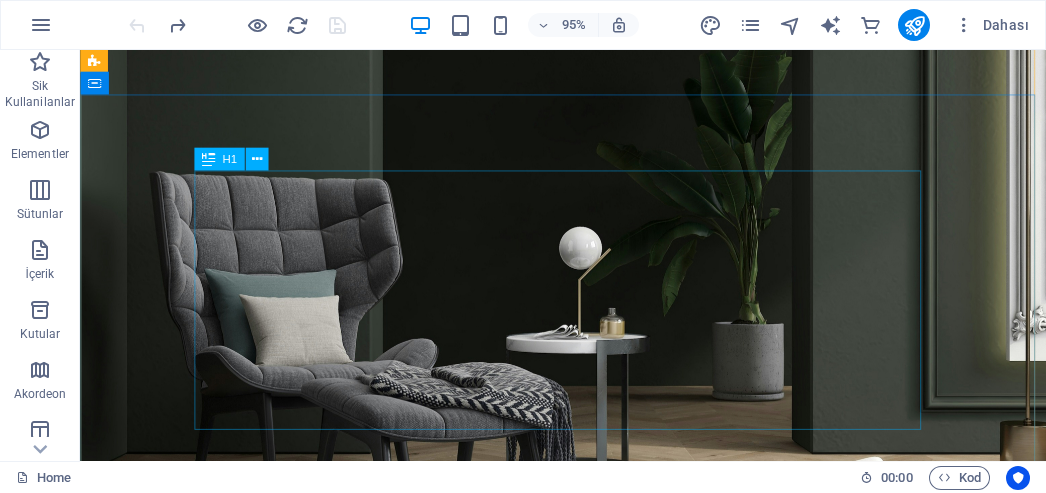 click on "Hayallerin Ötesine Geç! Modern & Konforun Adresi" at bounding box center (588, 1100) 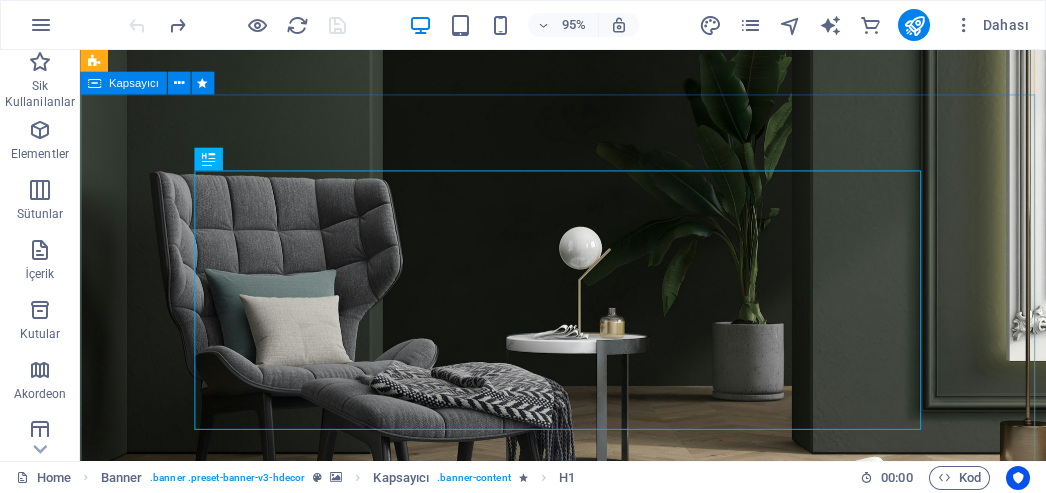 click on "Hayallerin Ötesine Geç! Modern & Konforun Adresi Oturma Grupları, Koltuk Takımları, Köşe Takımları" at bounding box center (588, 1127) 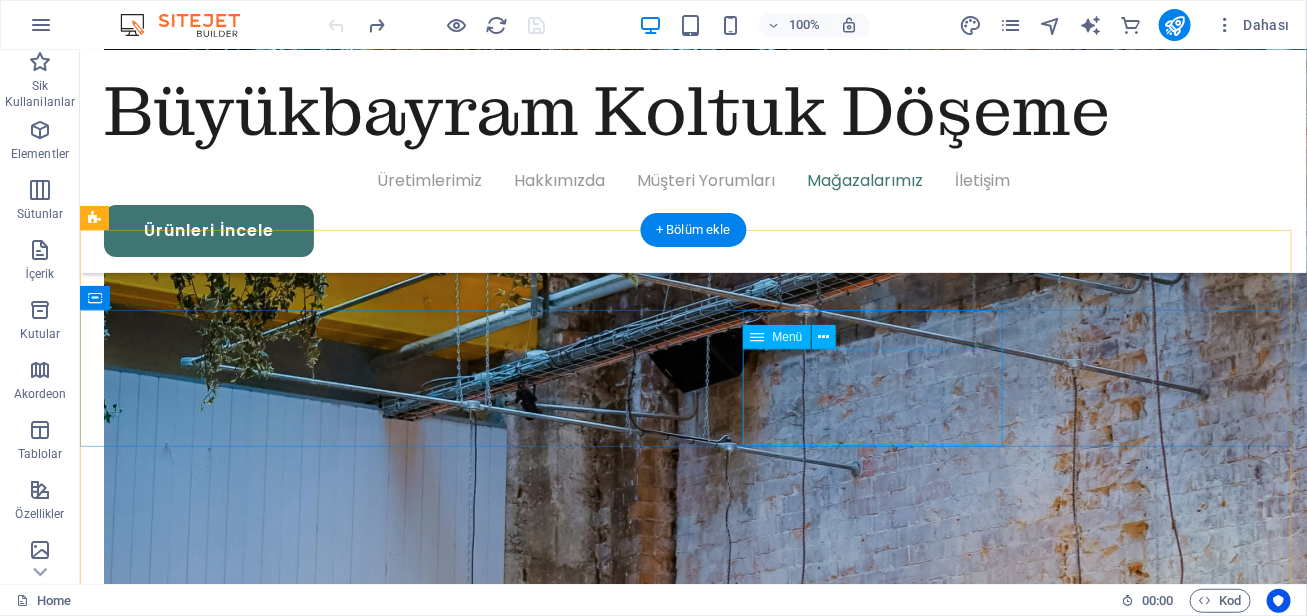 scroll, scrollTop: 5123, scrollLeft: 0, axis: vertical 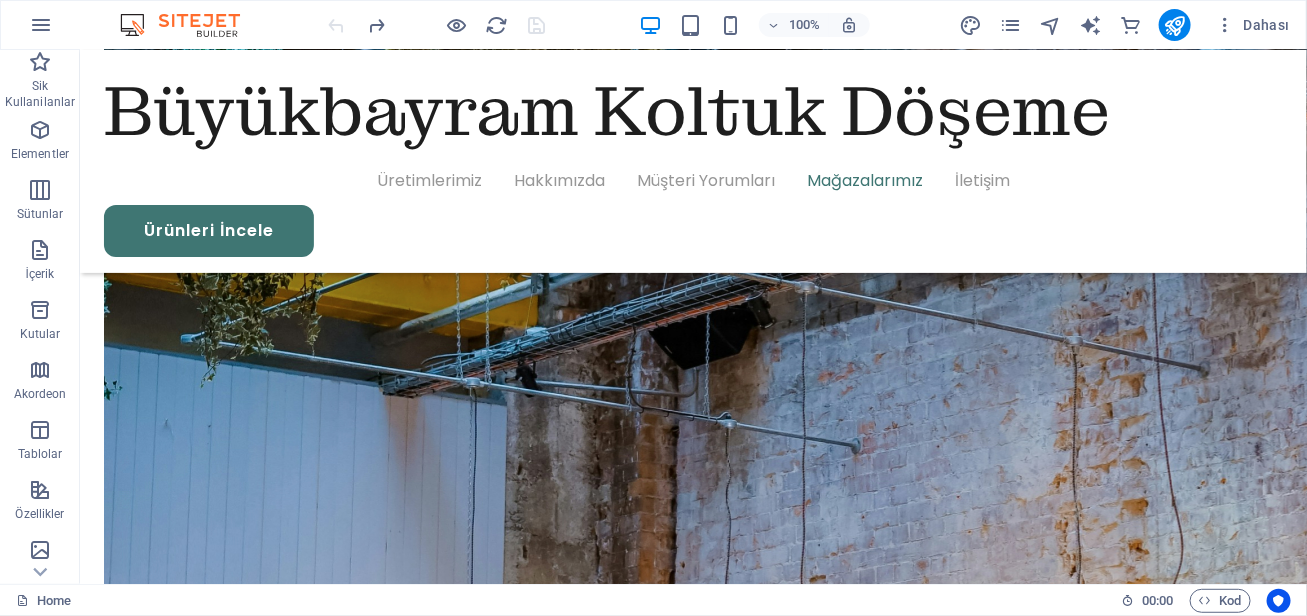 click on "Home" at bounding box center [560, 601] 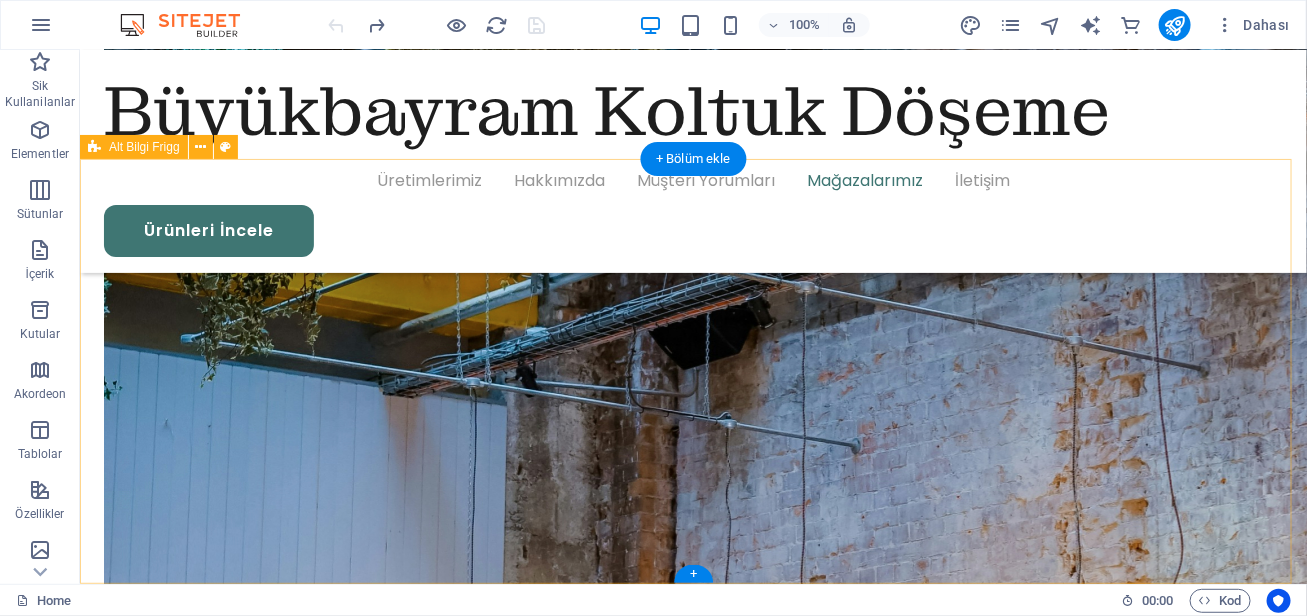 click on "Uas molestias excepturi sint occaecati cupiditate non provident, similique sunt qui officia Quick Links Products About Us Stores Follow Us Facebook Twitter Instagram buyukbayram.com 2024 Legal Notice Privacy Policy" at bounding box center (692, 12697) 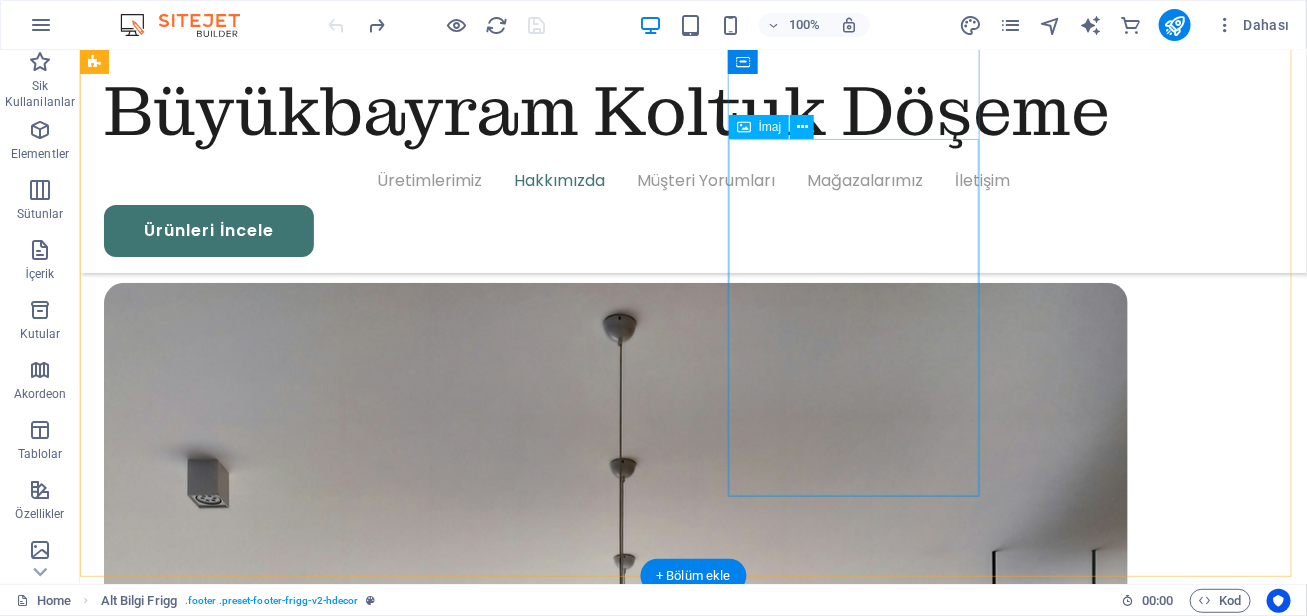 scroll, scrollTop: 789, scrollLeft: 0, axis: vertical 